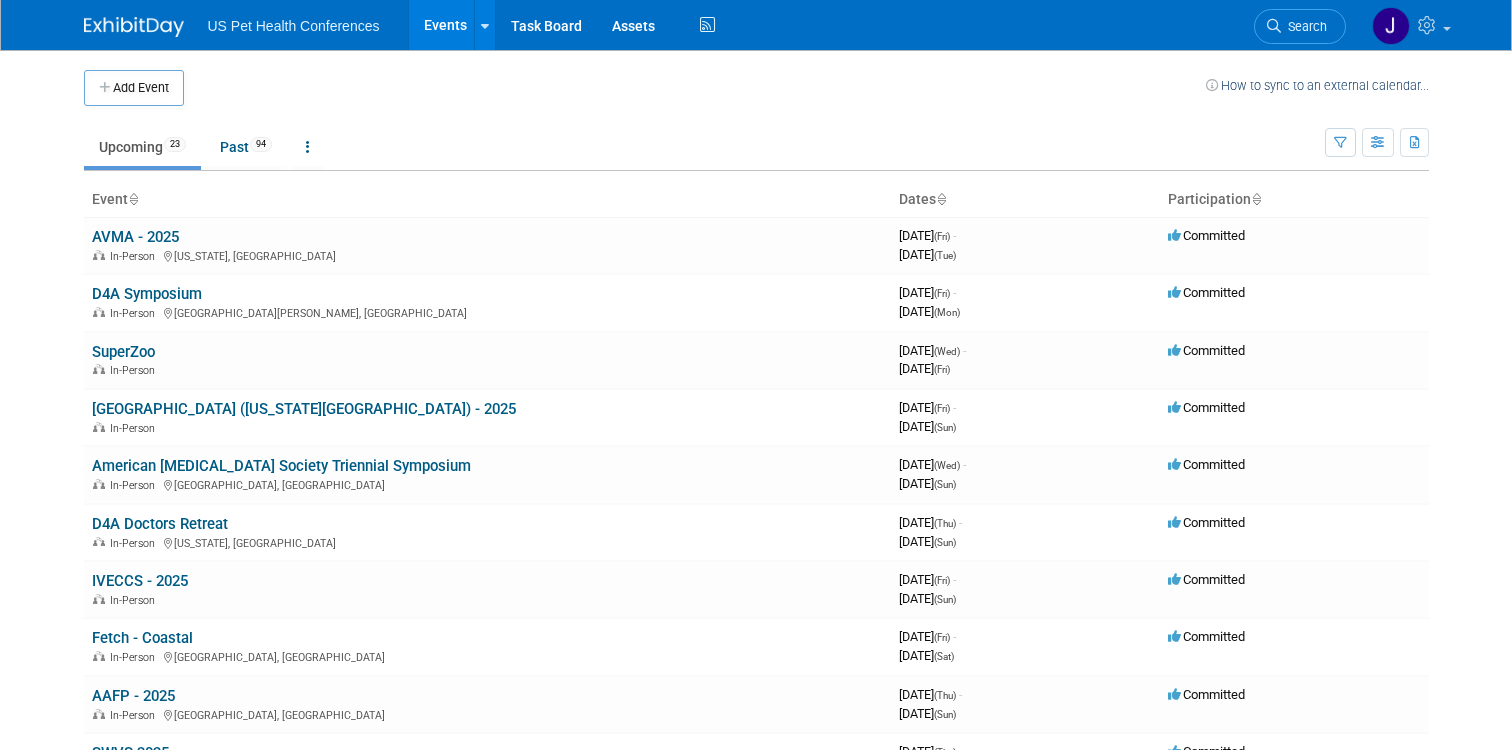 scroll, scrollTop: 0, scrollLeft: 0, axis: both 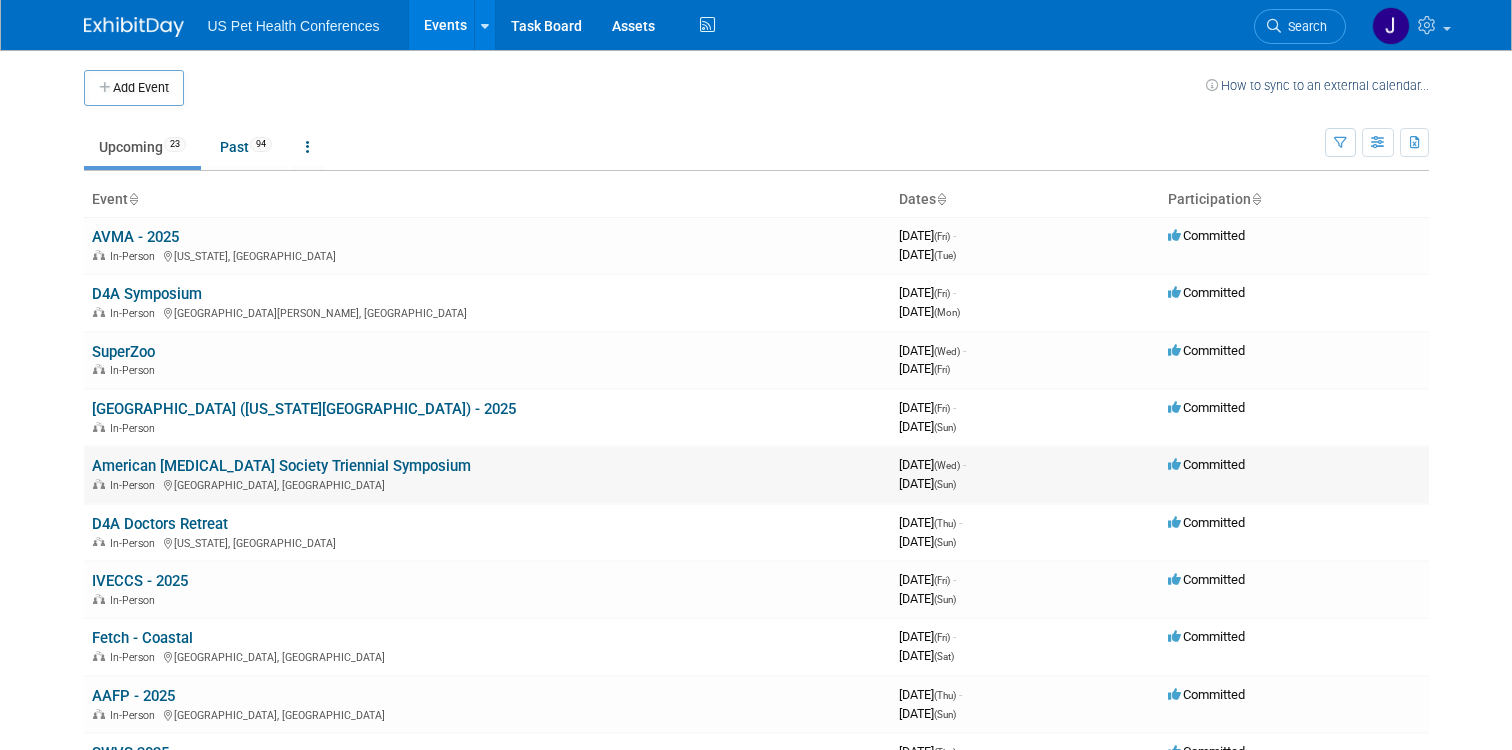 click on "In-Person
Fort Worth, TX" at bounding box center (487, 484) 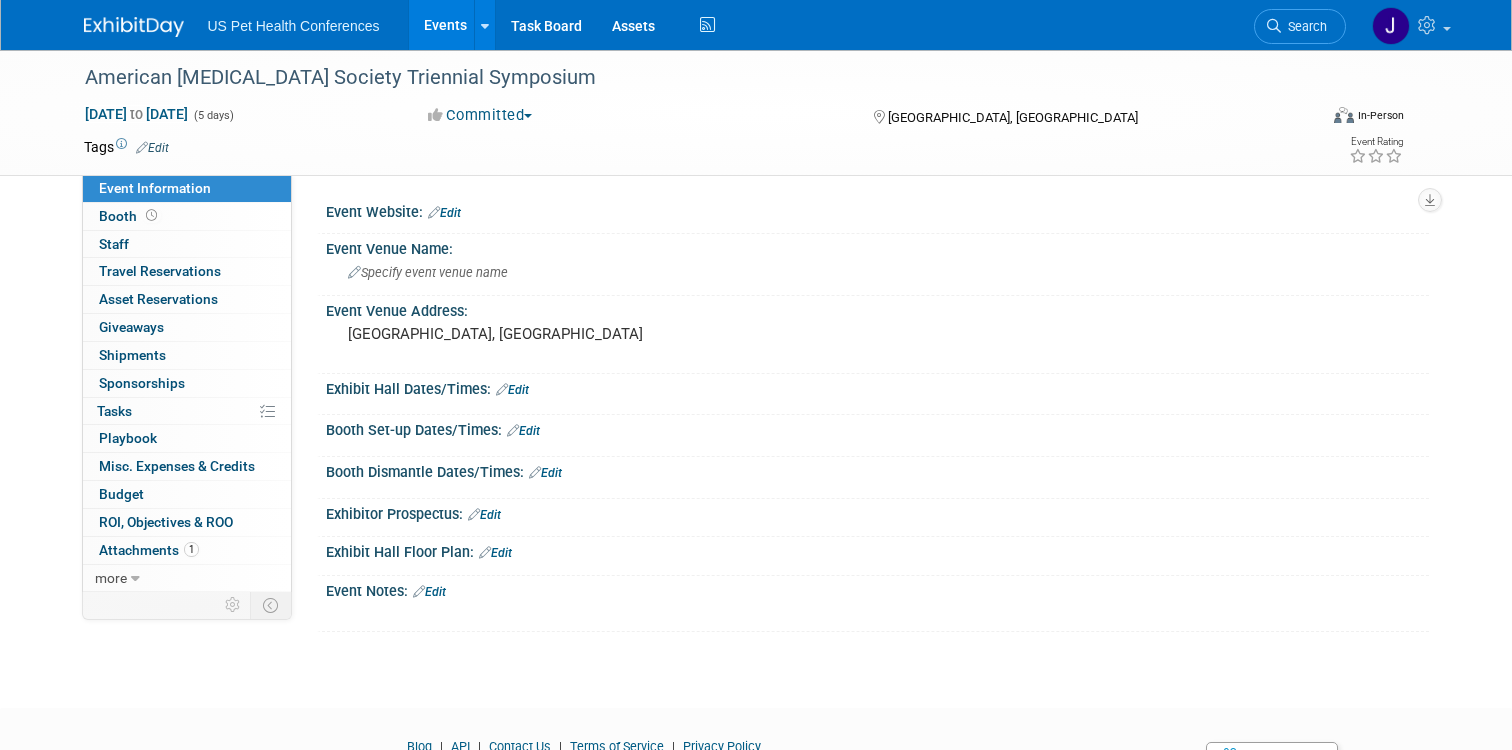 scroll, scrollTop: 0, scrollLeft: 0, axis: both 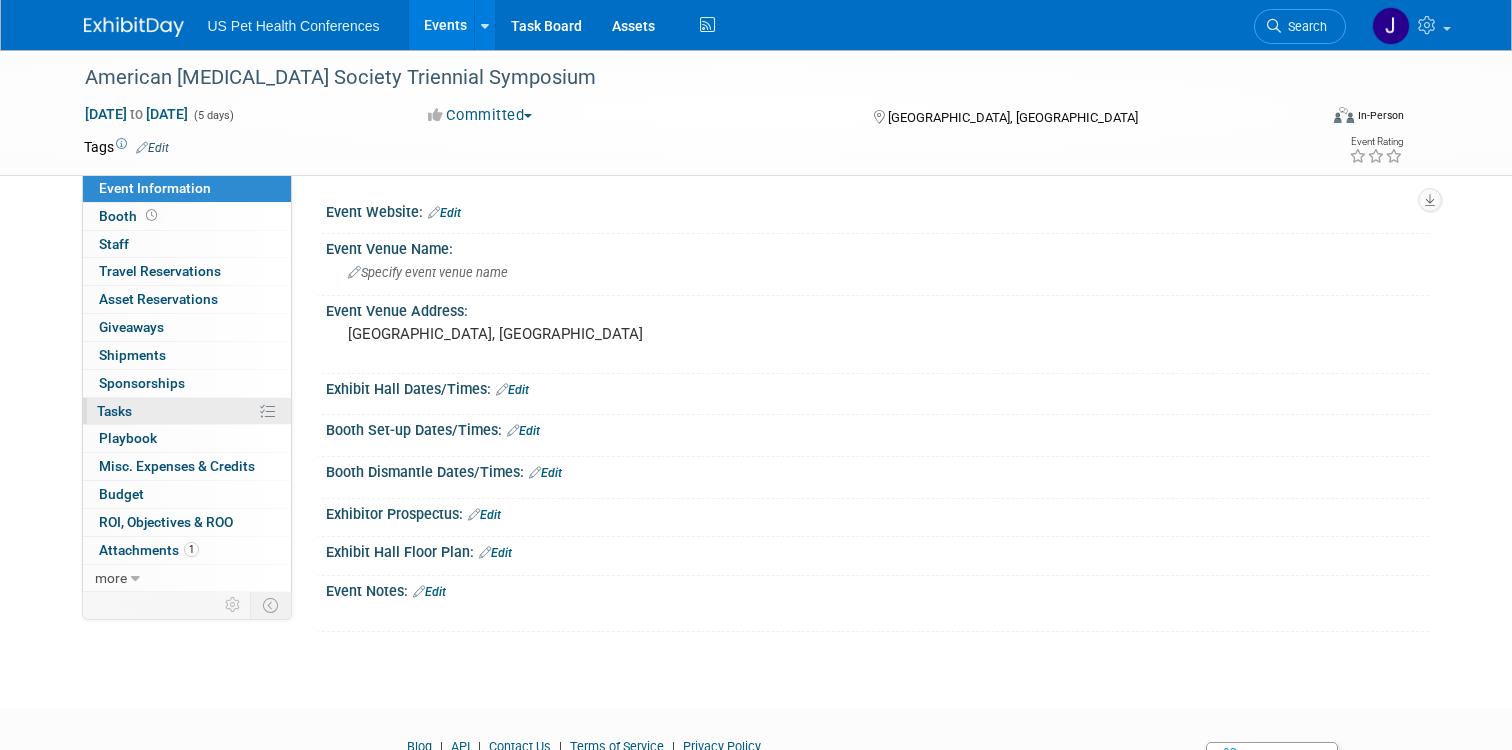 click on "Tasks 0%" at bounding box center (114, 411) 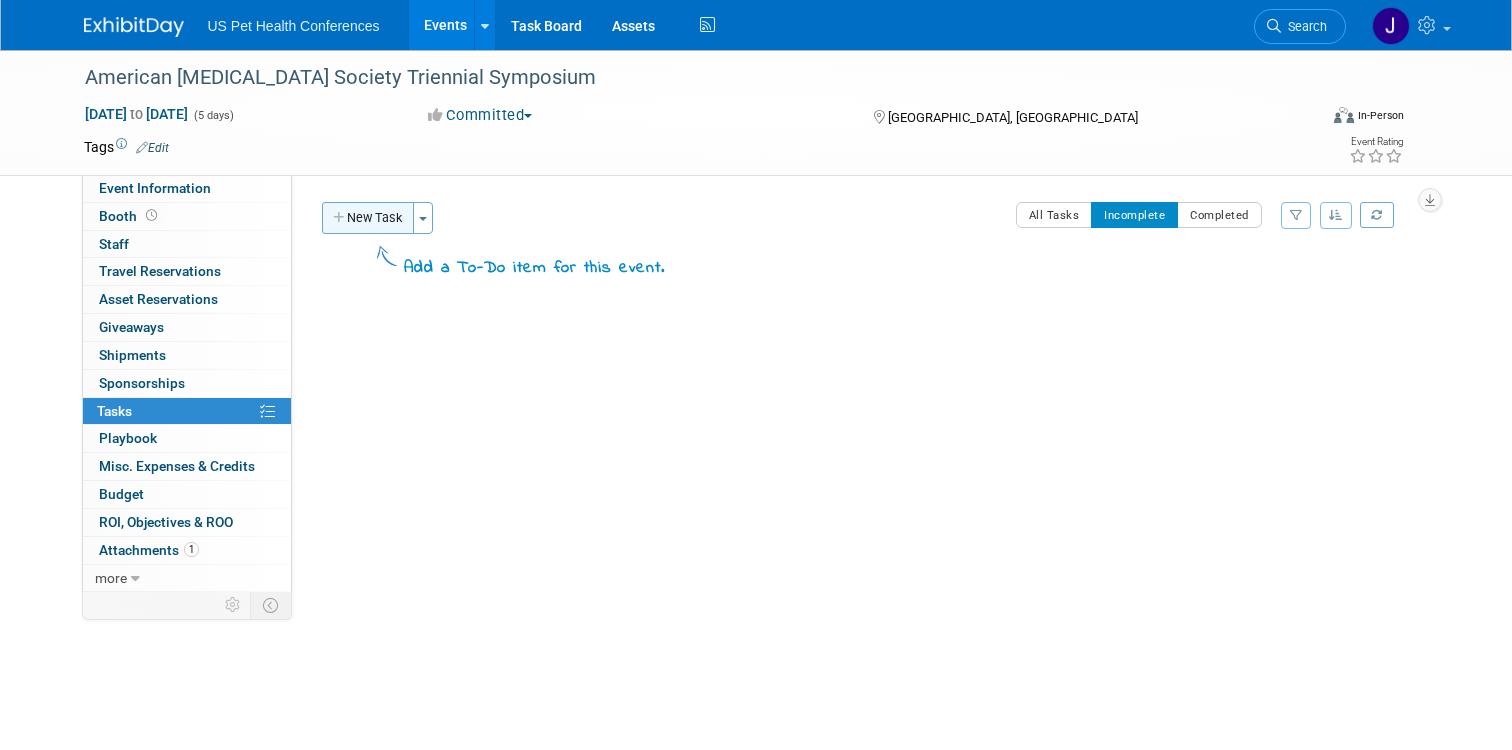 click on "New Task" at bounding box center [368, 218] 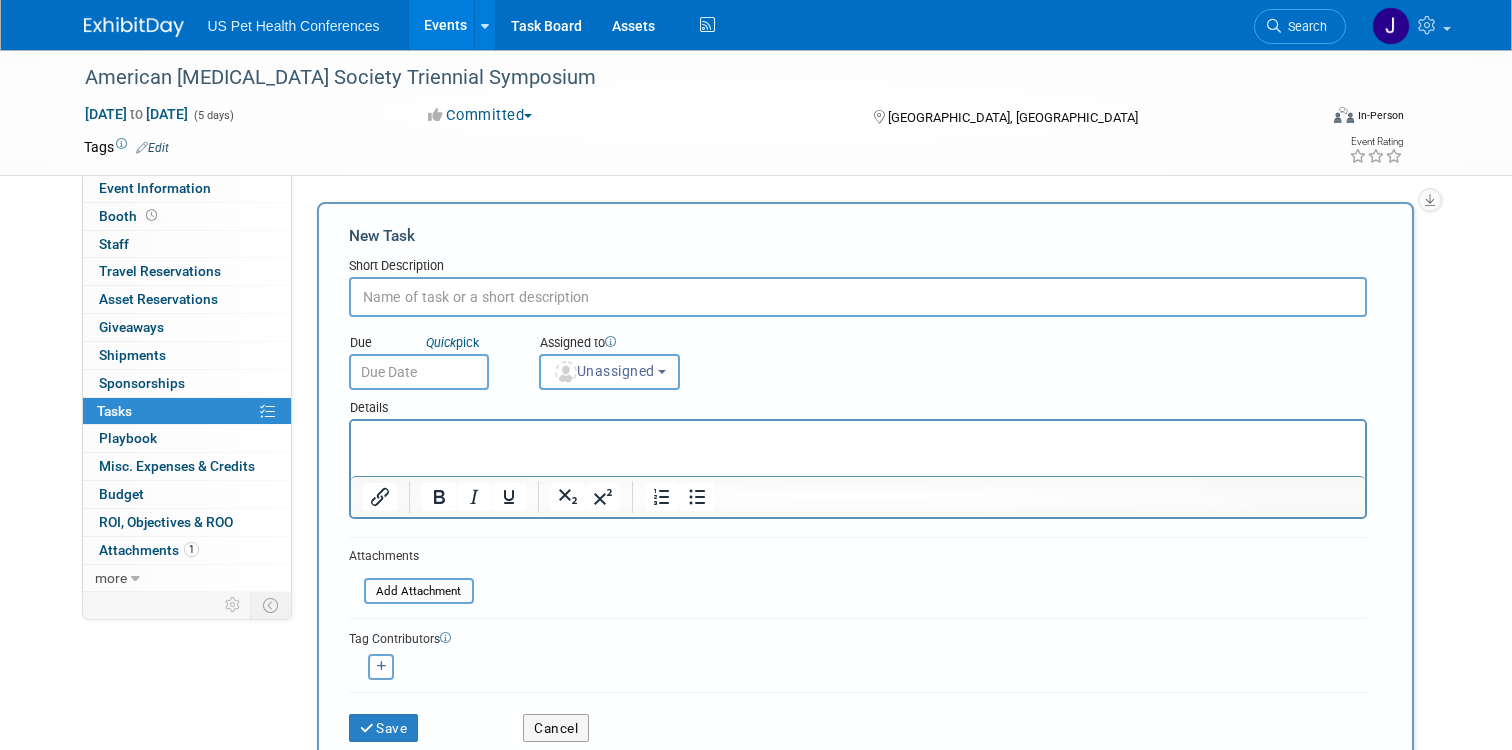 scroll, scrollTop: 0, scrollLeft: 0, axis: both 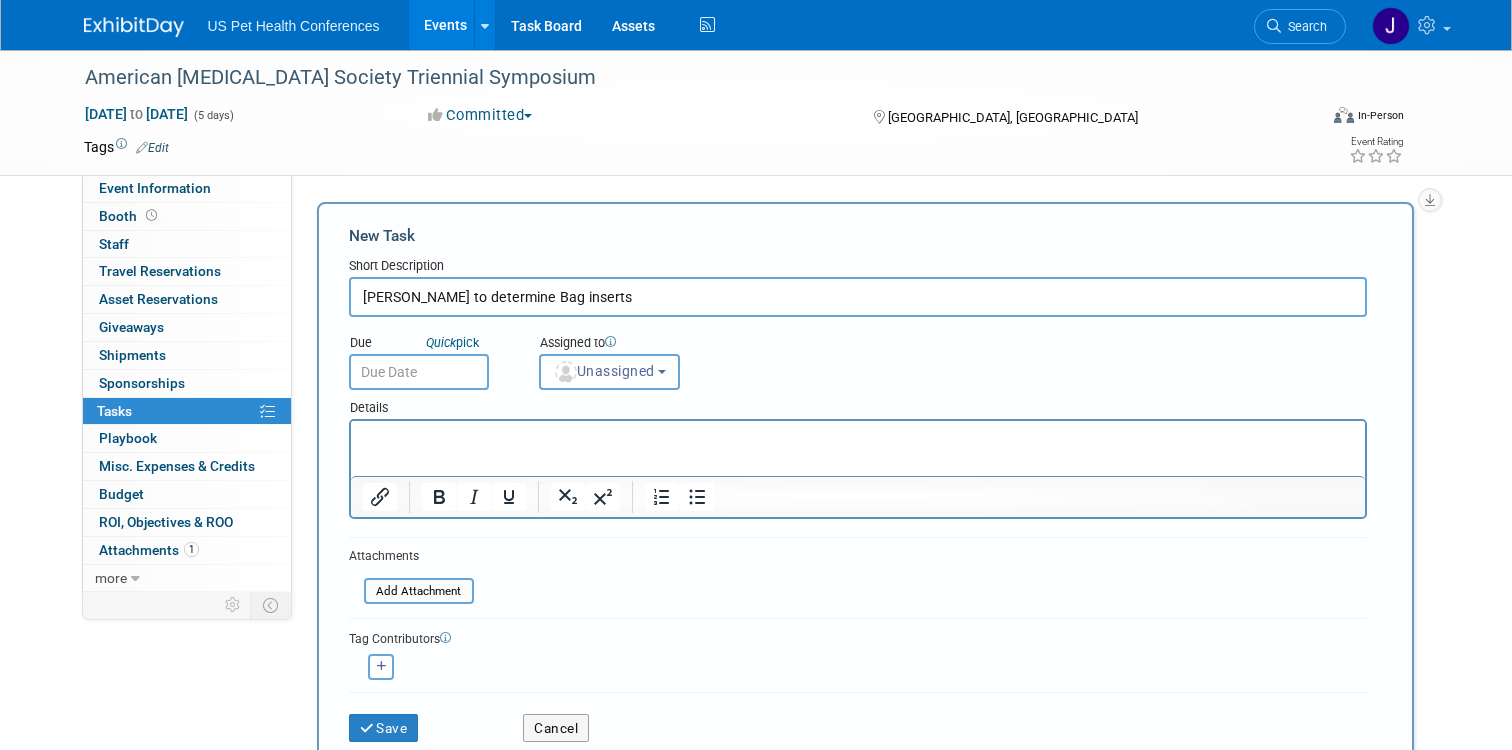 type on "[PERSON_NAME] to determine Bag inserts" 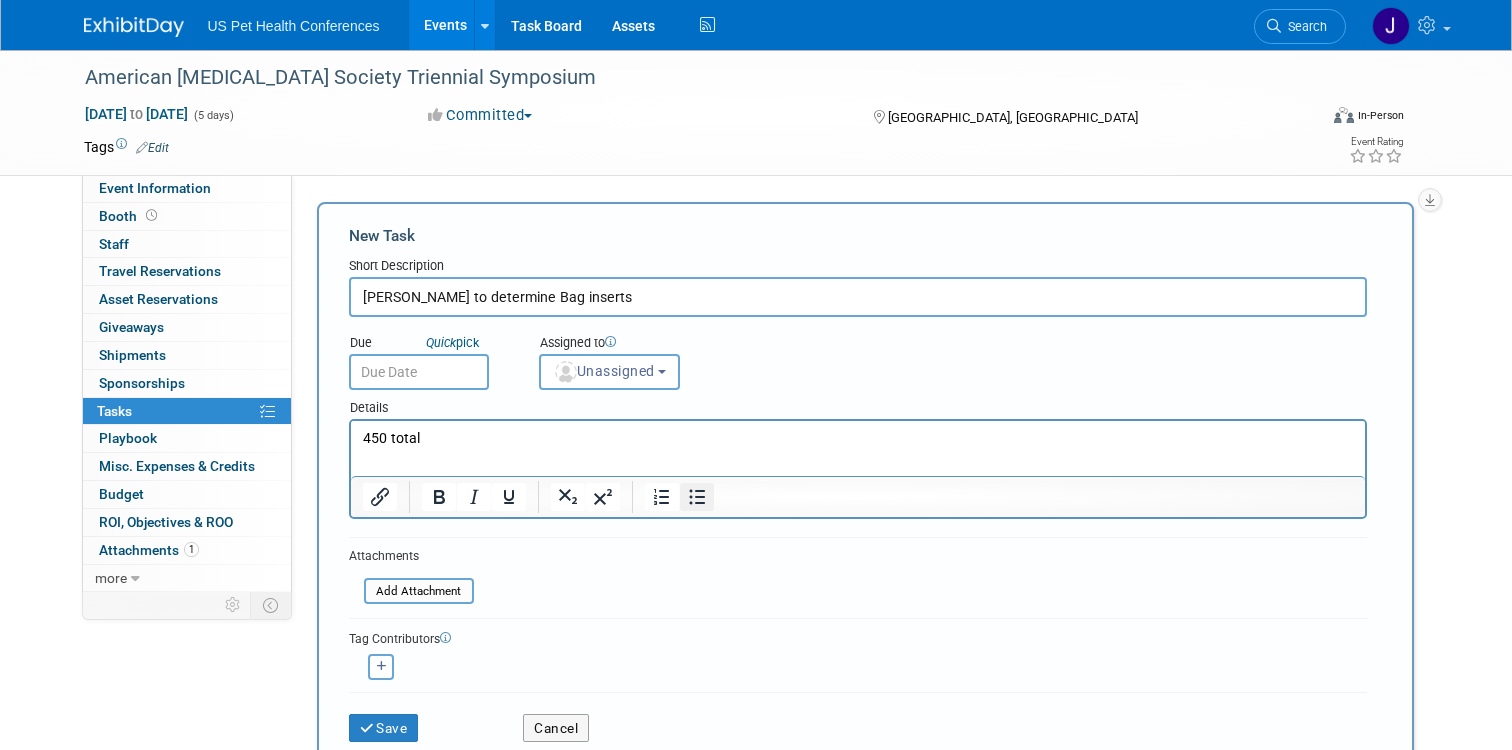 click at bounding box center [697, 497] 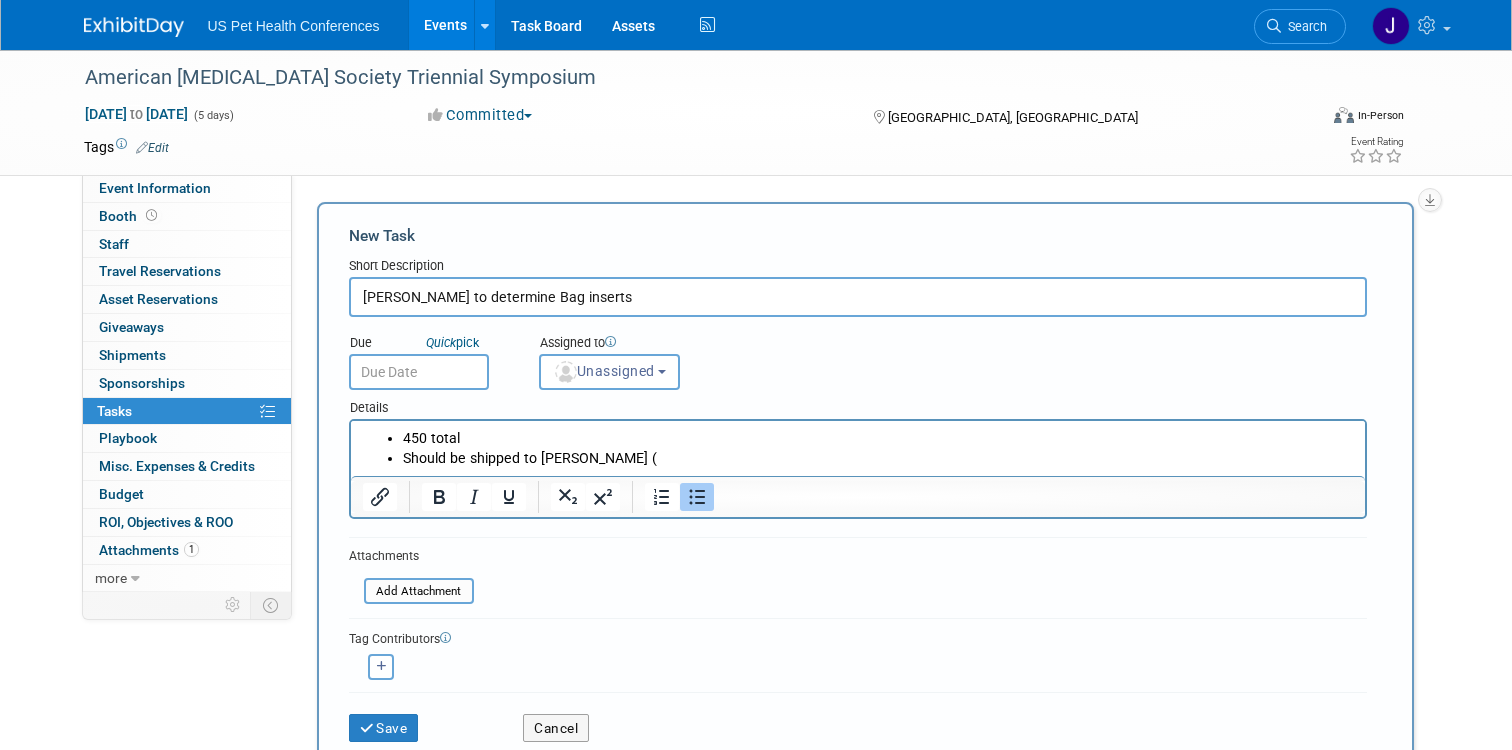 click on "Should be shipped to [PERSON_NAME] (" at bounding box center [877, 459] 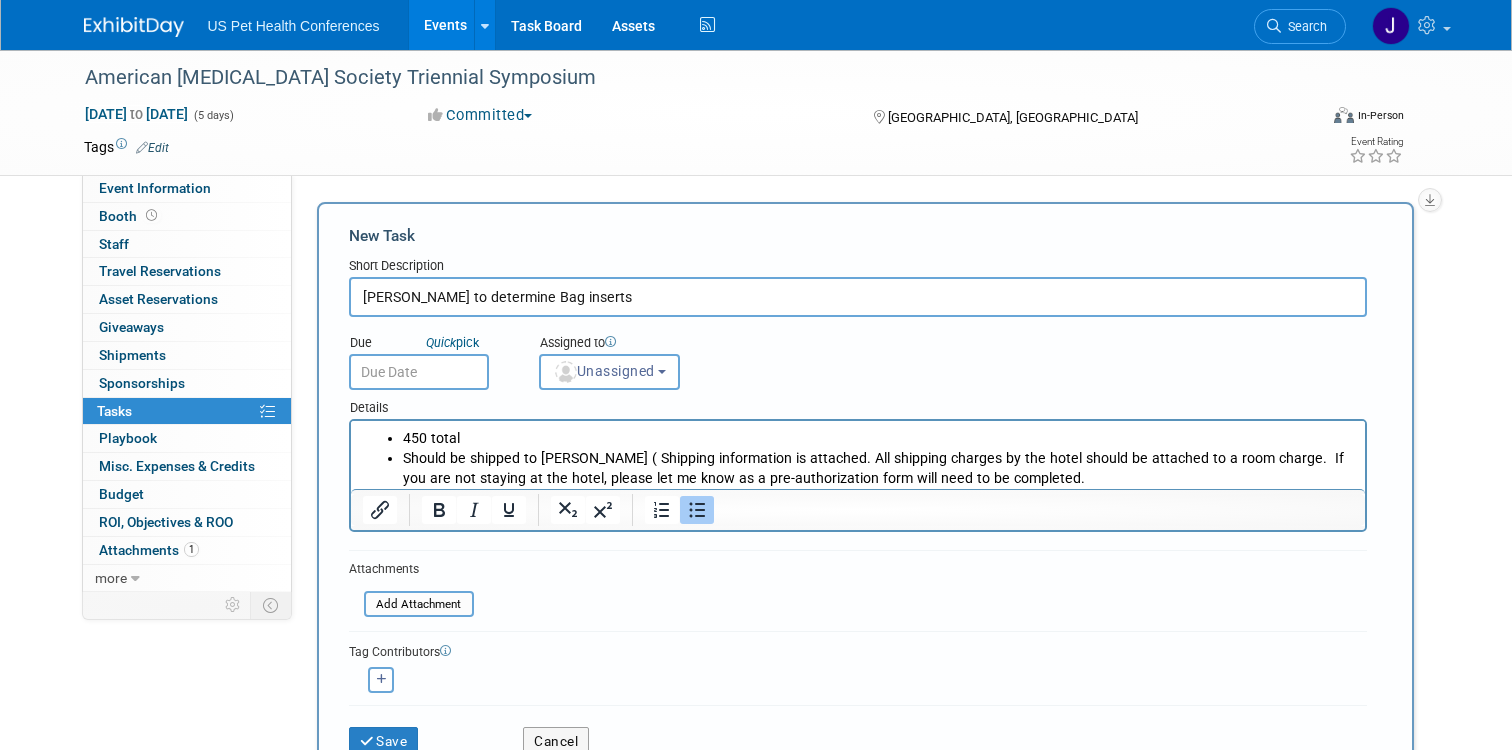 click on "Should be shipped to [PERSON_NAME] ( Shipping information is attached. All shipping charges by the hotel should be attached to a room charge.  If you are not staying at the hotel, please let me know as a pre-authorization form will need to be completed." at bounding box center (877, 469) 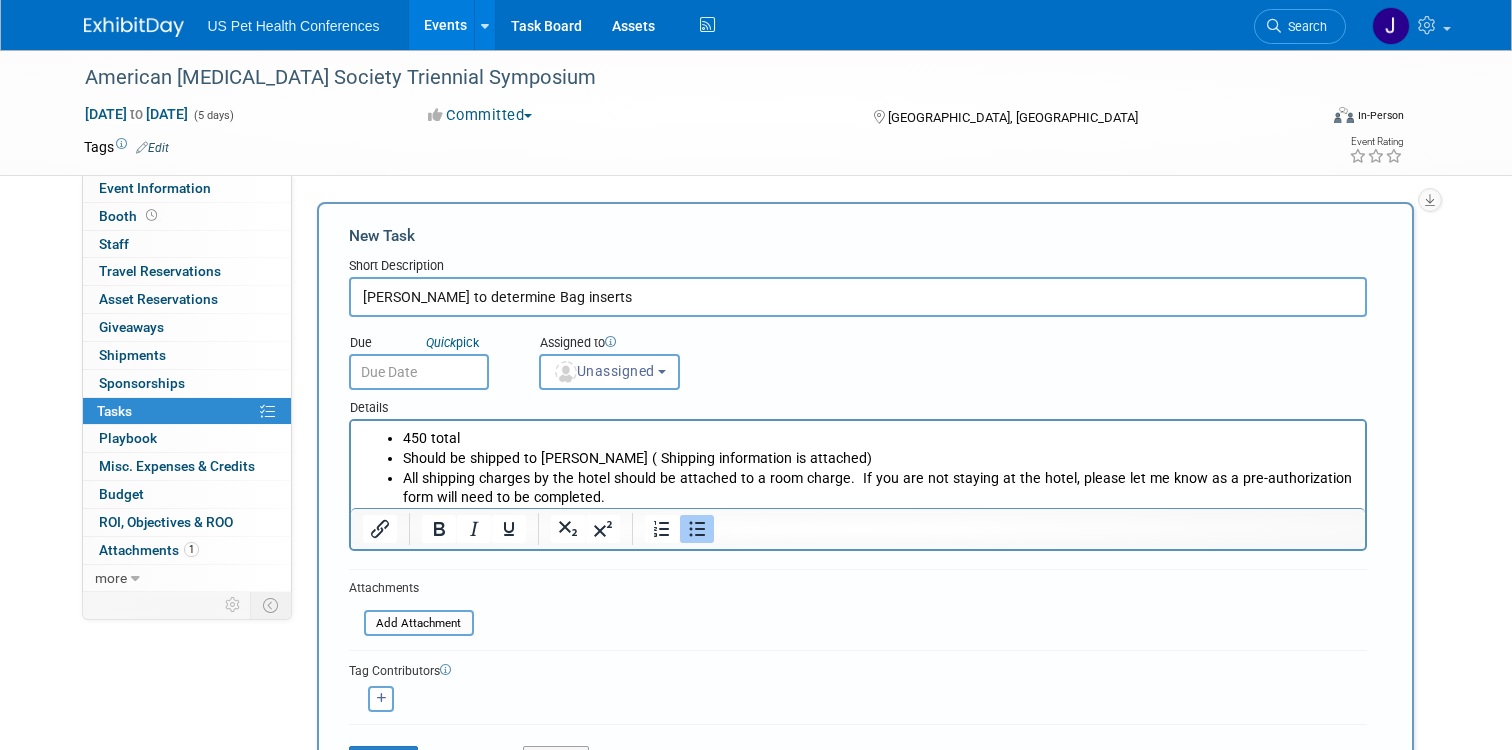 click on "Should be shipped to [PERSON_NAME] ( Shipping information is attached)" at bounding box center [877, 459] 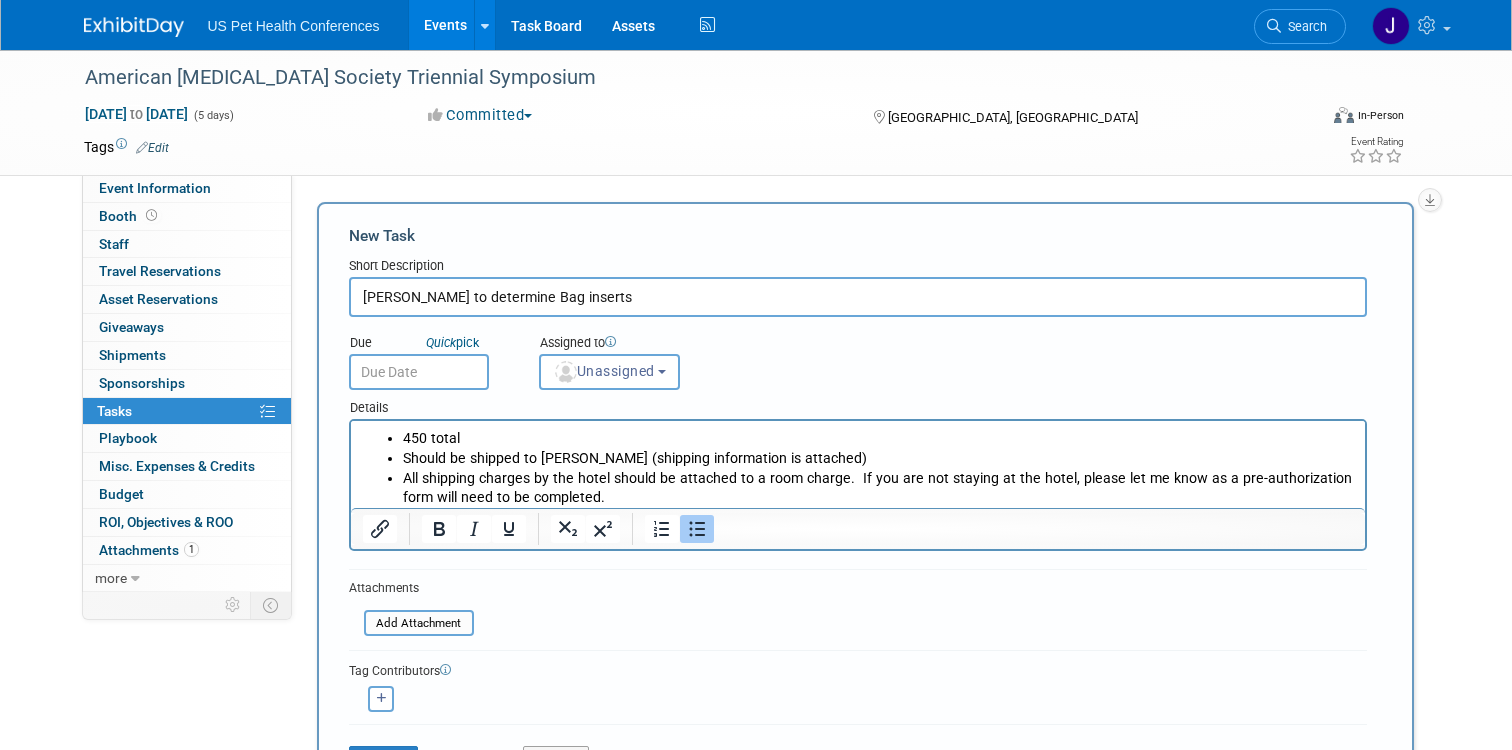 click on "All shipping charges by the hotel should be attached to a room charge.  If you are not staying at the hotel, please let me know as a pre-authorization form will need to be completed." at bounding box center [877, 489] 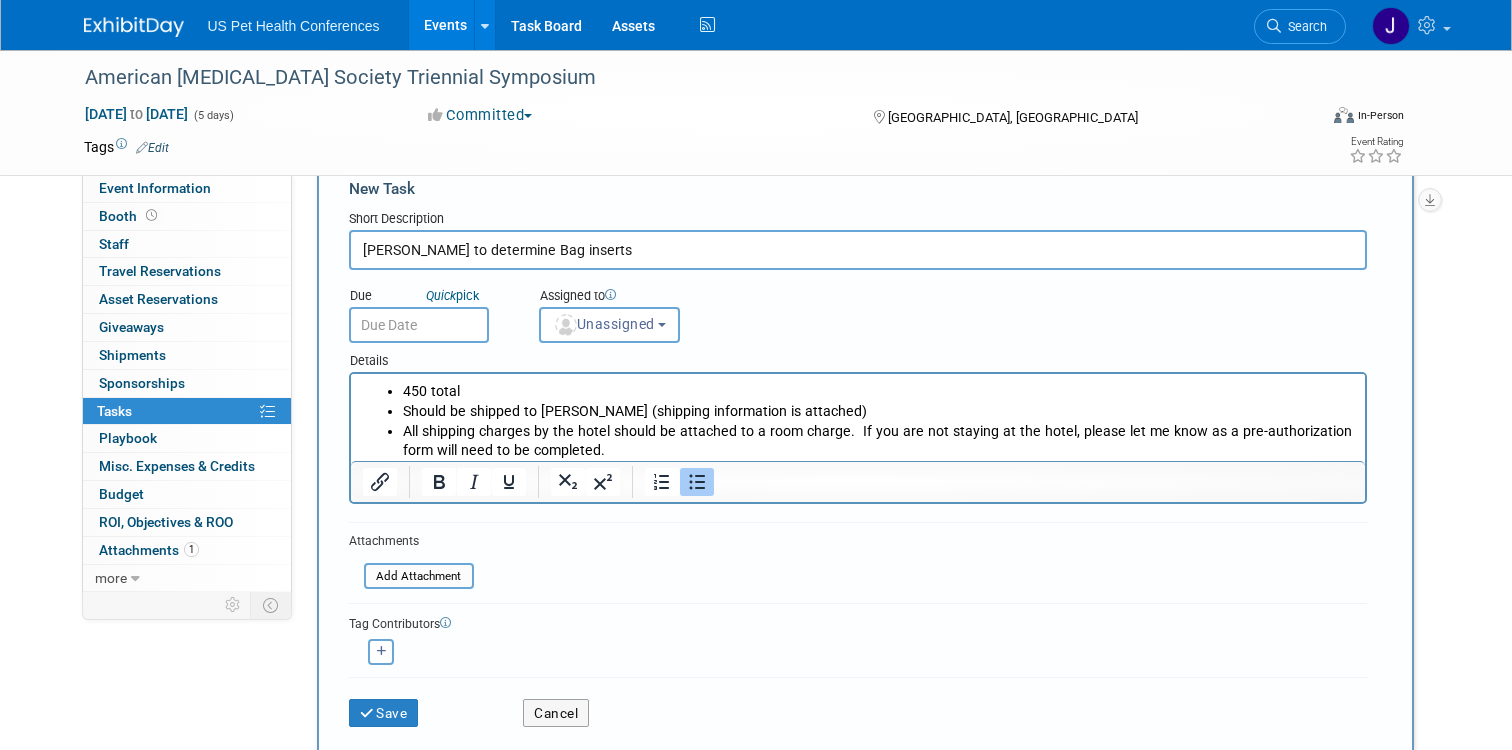scroll, scrollTop: 76, scrollLeft: 0, axis: vertical 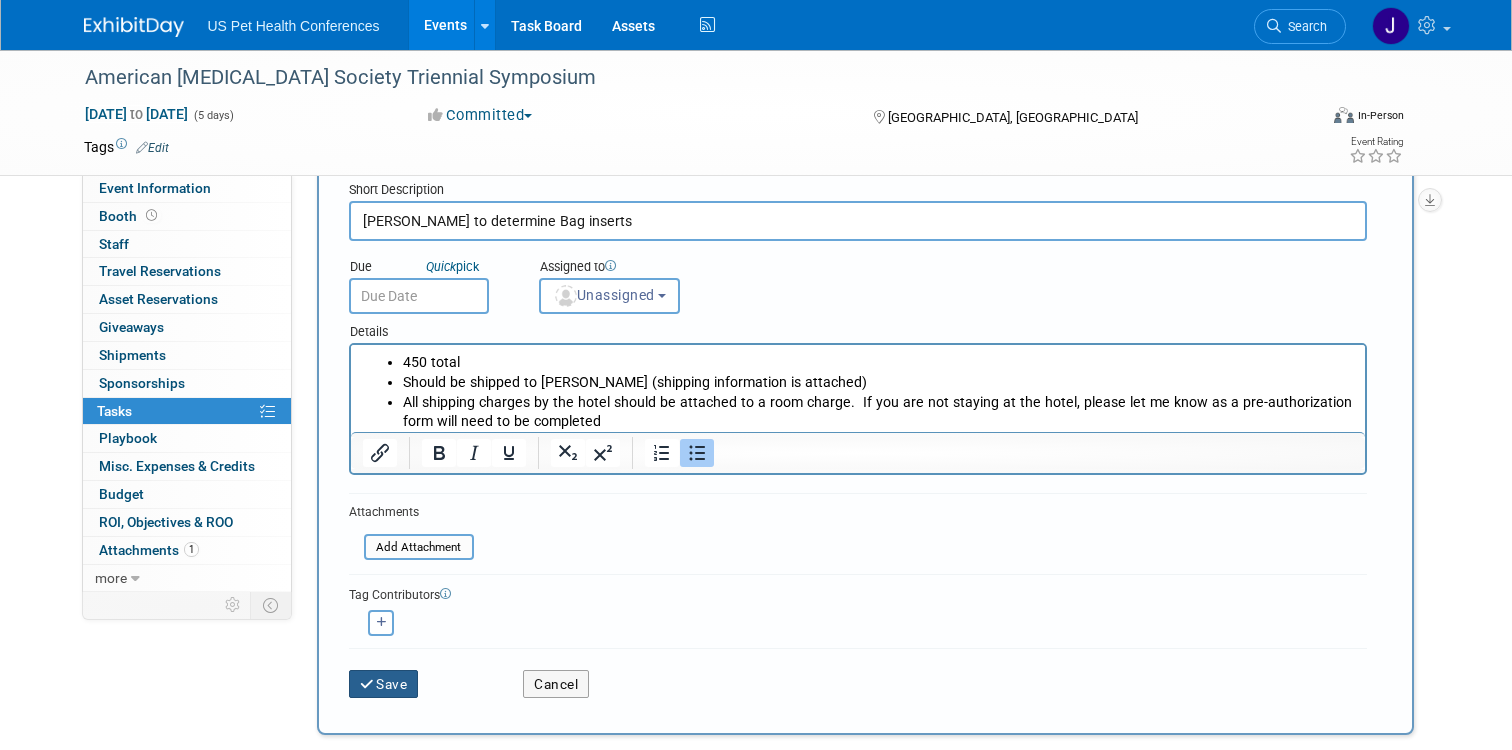 click on "Save" at bounding box center (384, 684) 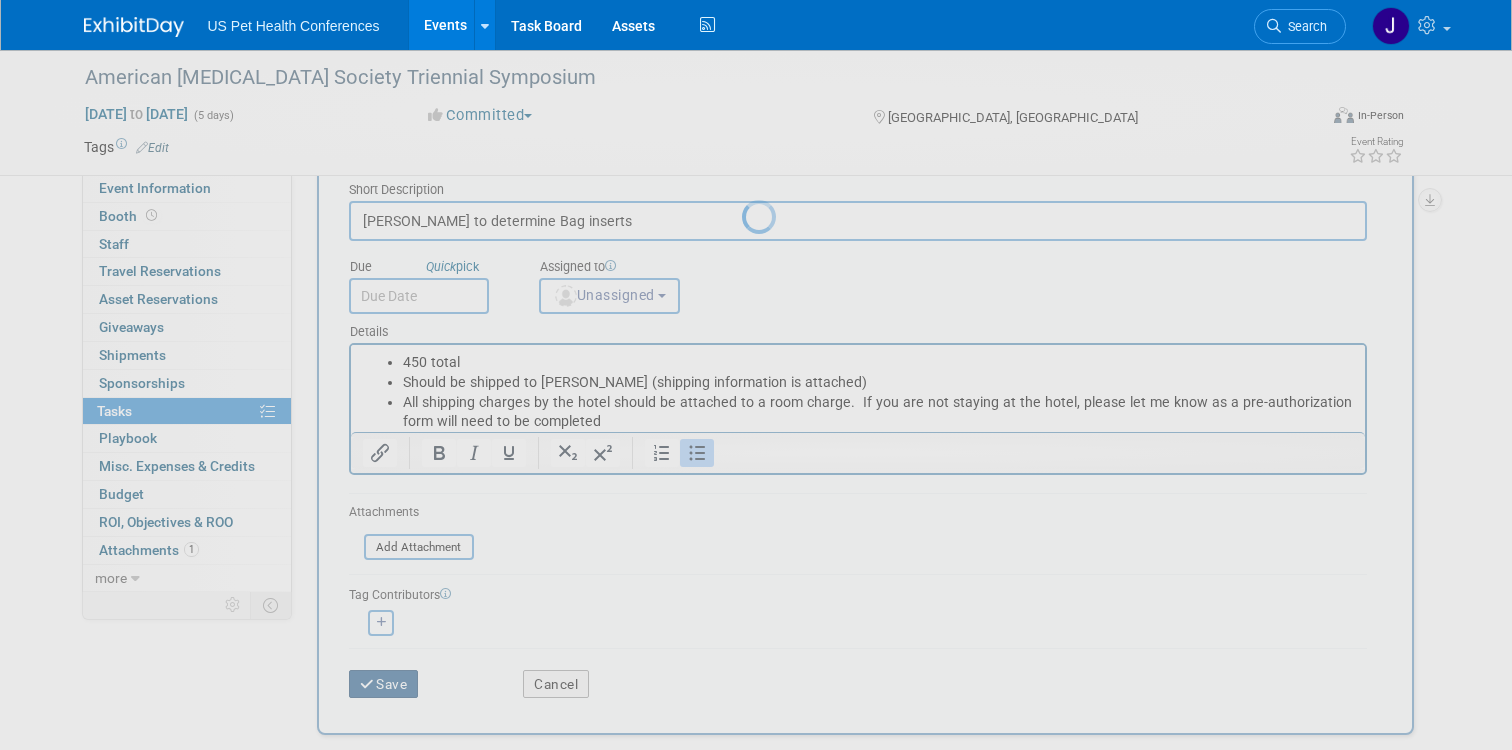 scroll, scrollTop: 0, scrollLeft: 0, axis: both 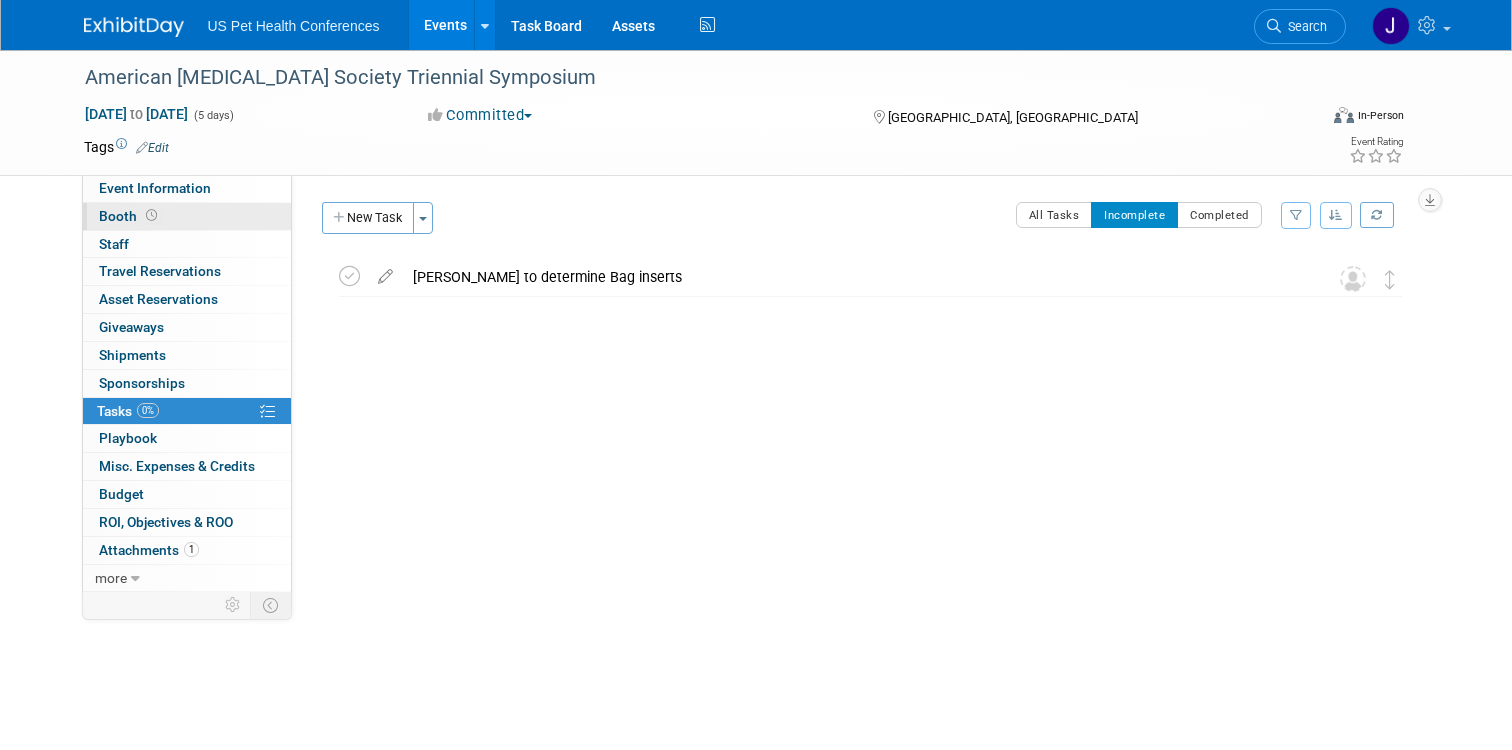 click on "Booth" at bounding box center [187, 216] 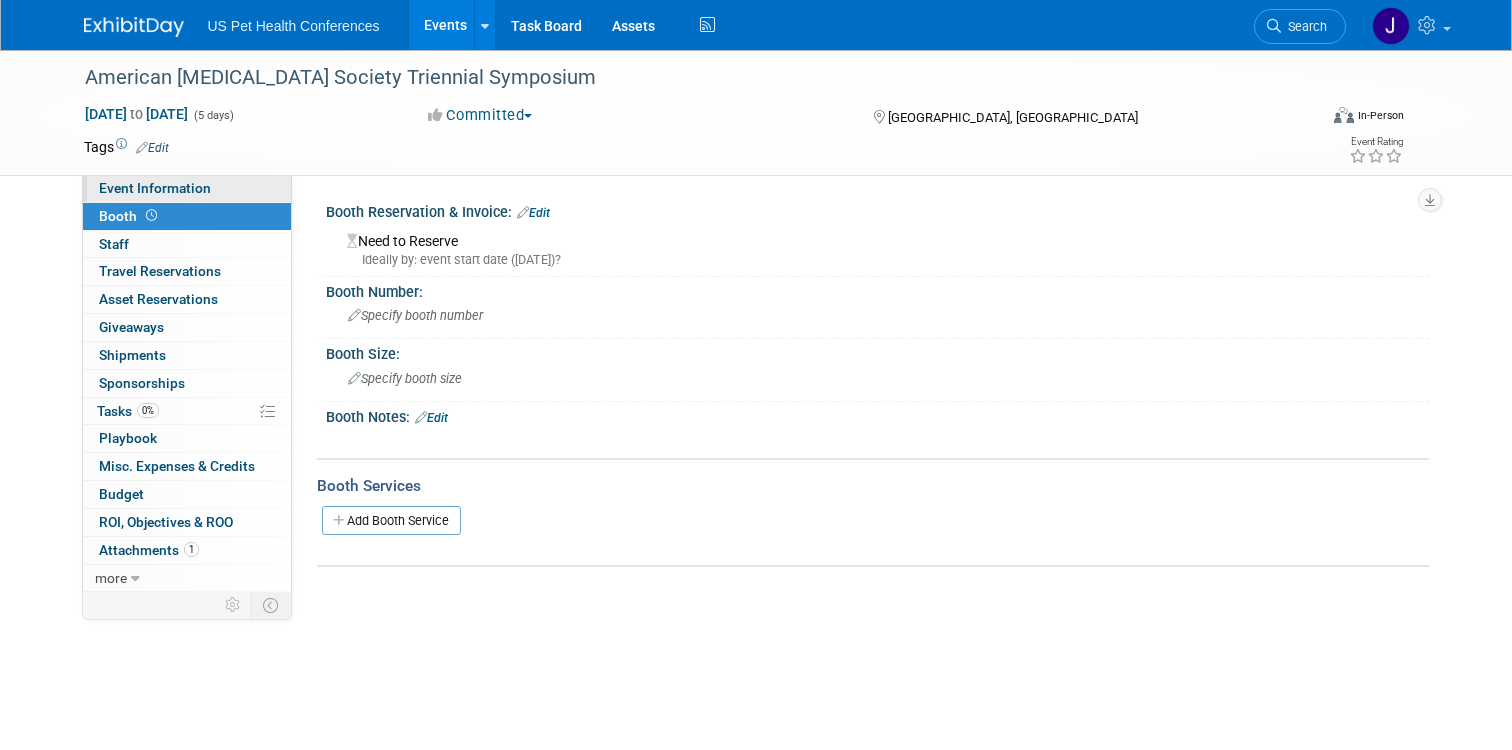click on "Event Information" at bounding box center (155, 188) 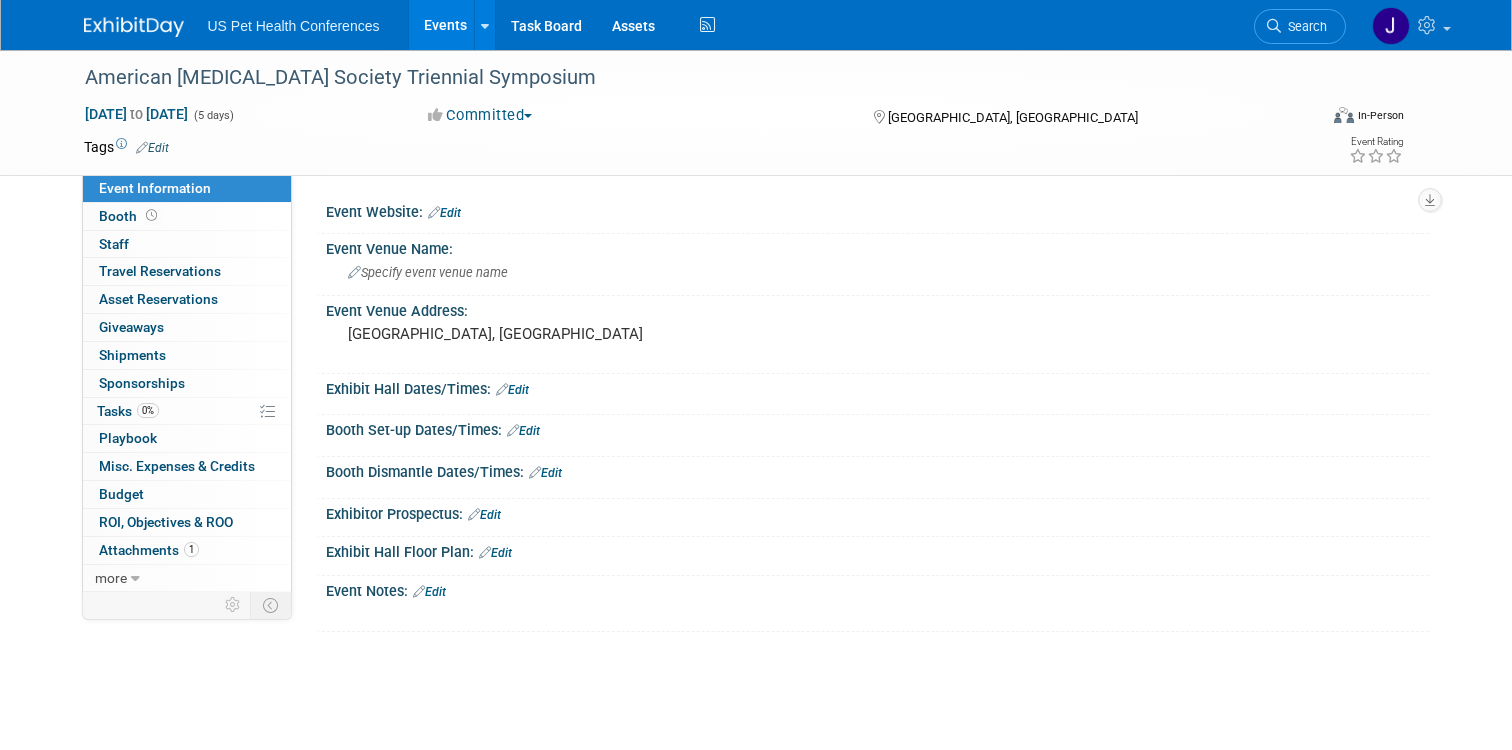 click on "Edit" at bounding box center (523, 431) 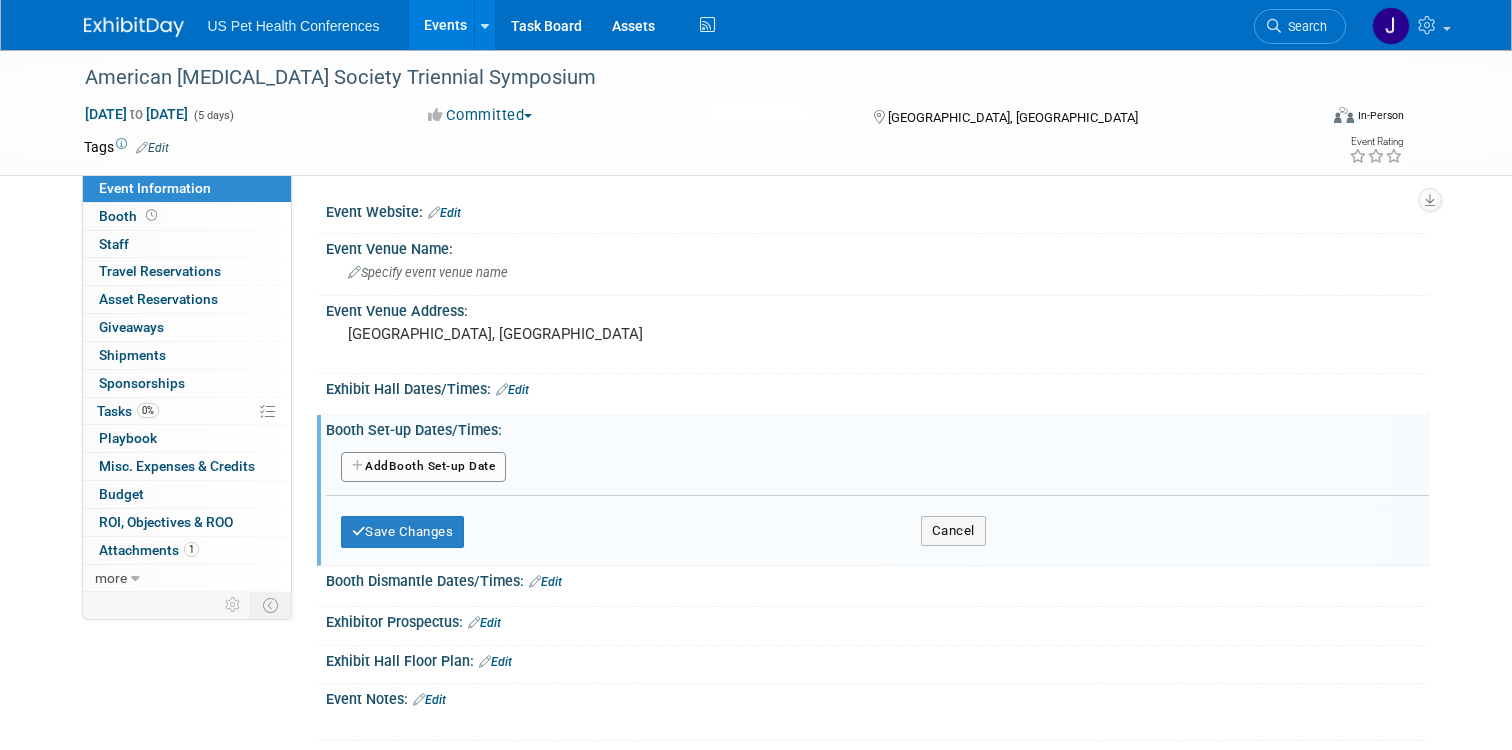 click on "Add  Another  Booth Set-up Date" at bounding box center (424, 467) 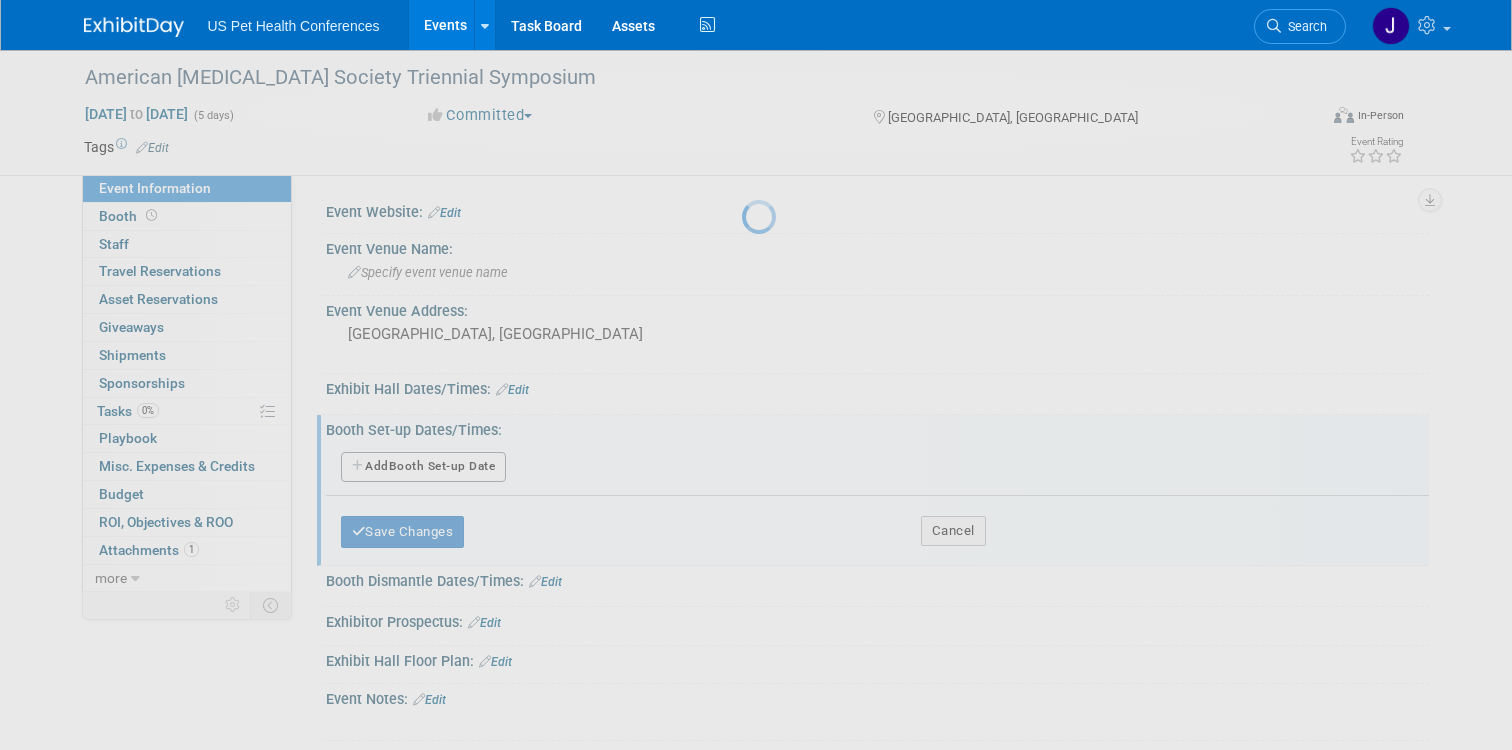 select on "8" 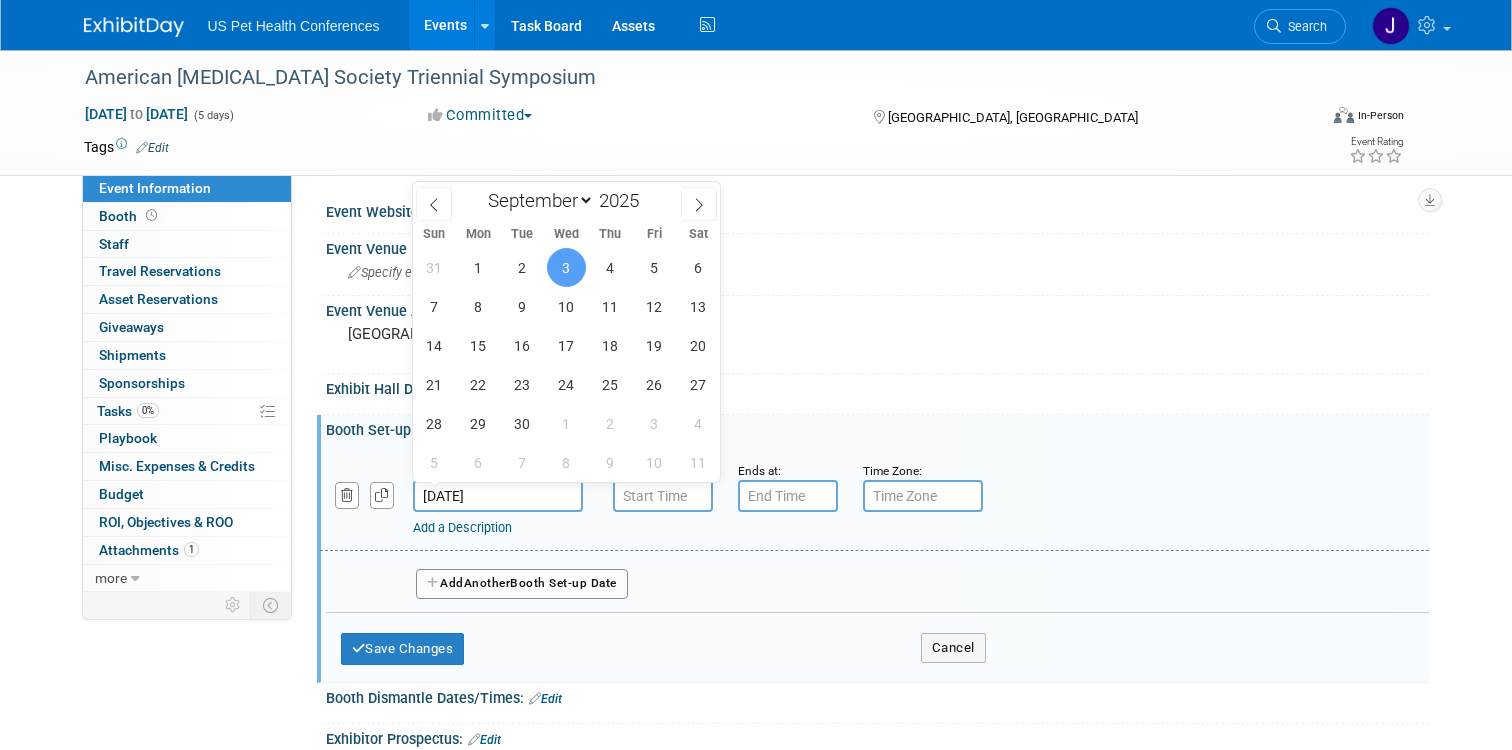 click on "[DATE]" at bounding box center [498, 496] 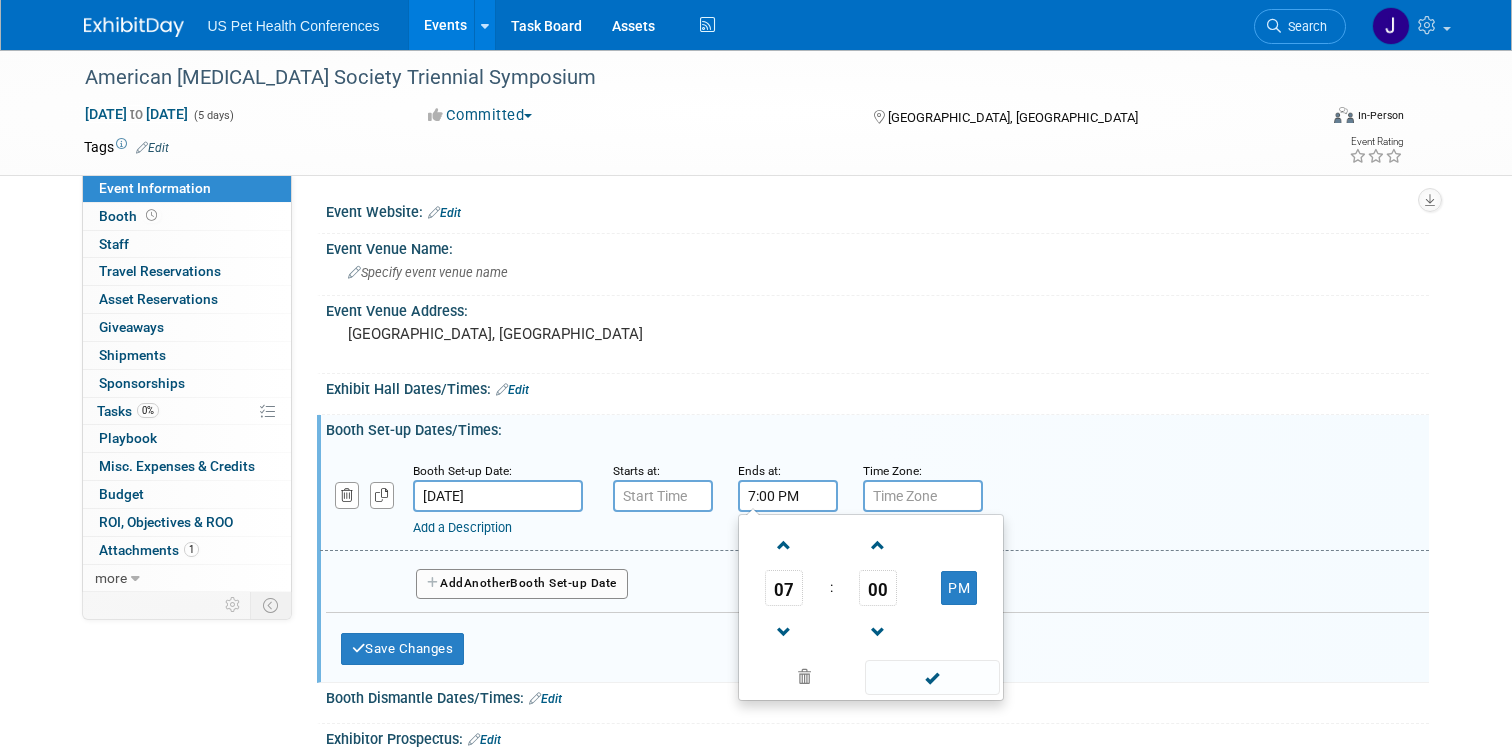 click on "7:00 PM" at bounding box center (788, 496) 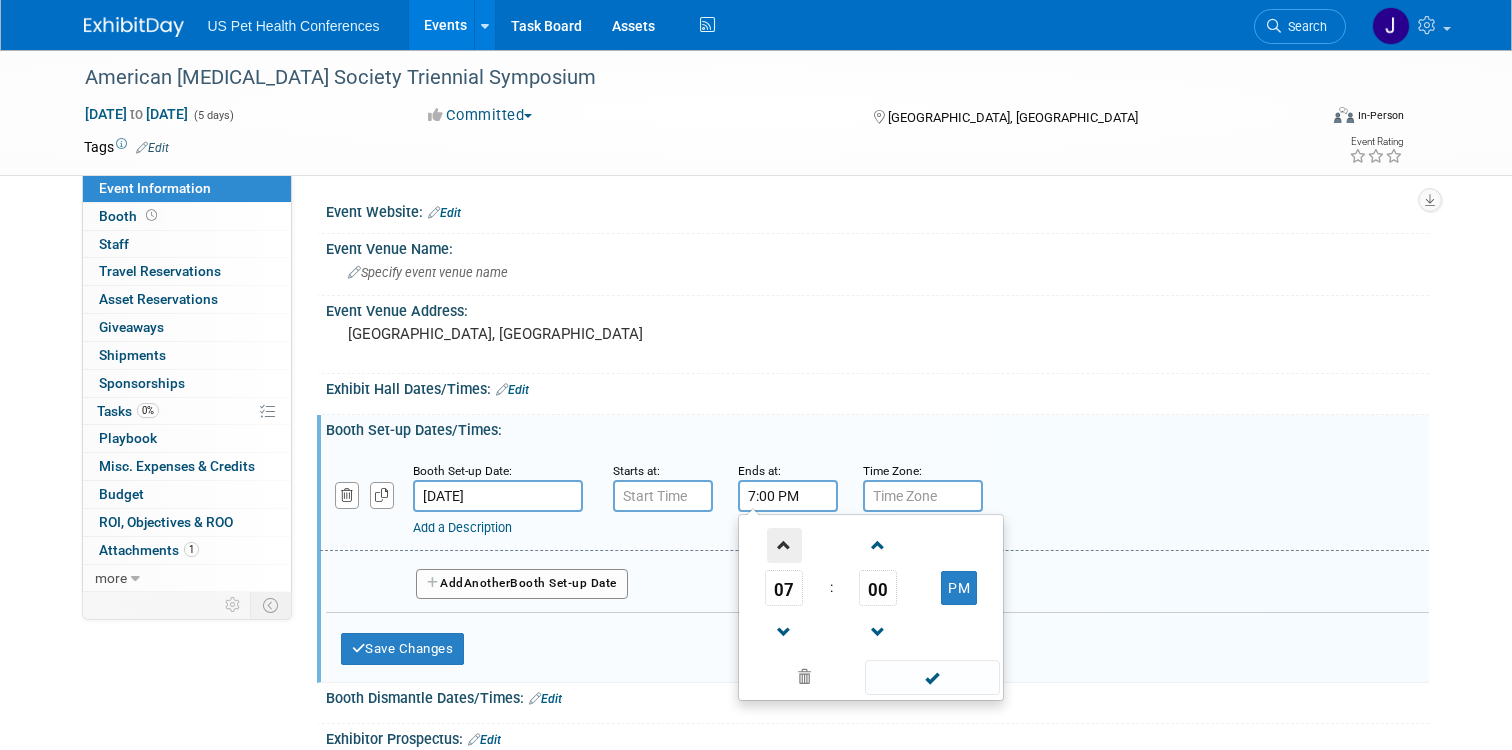 click at bounding box center (784, 545) 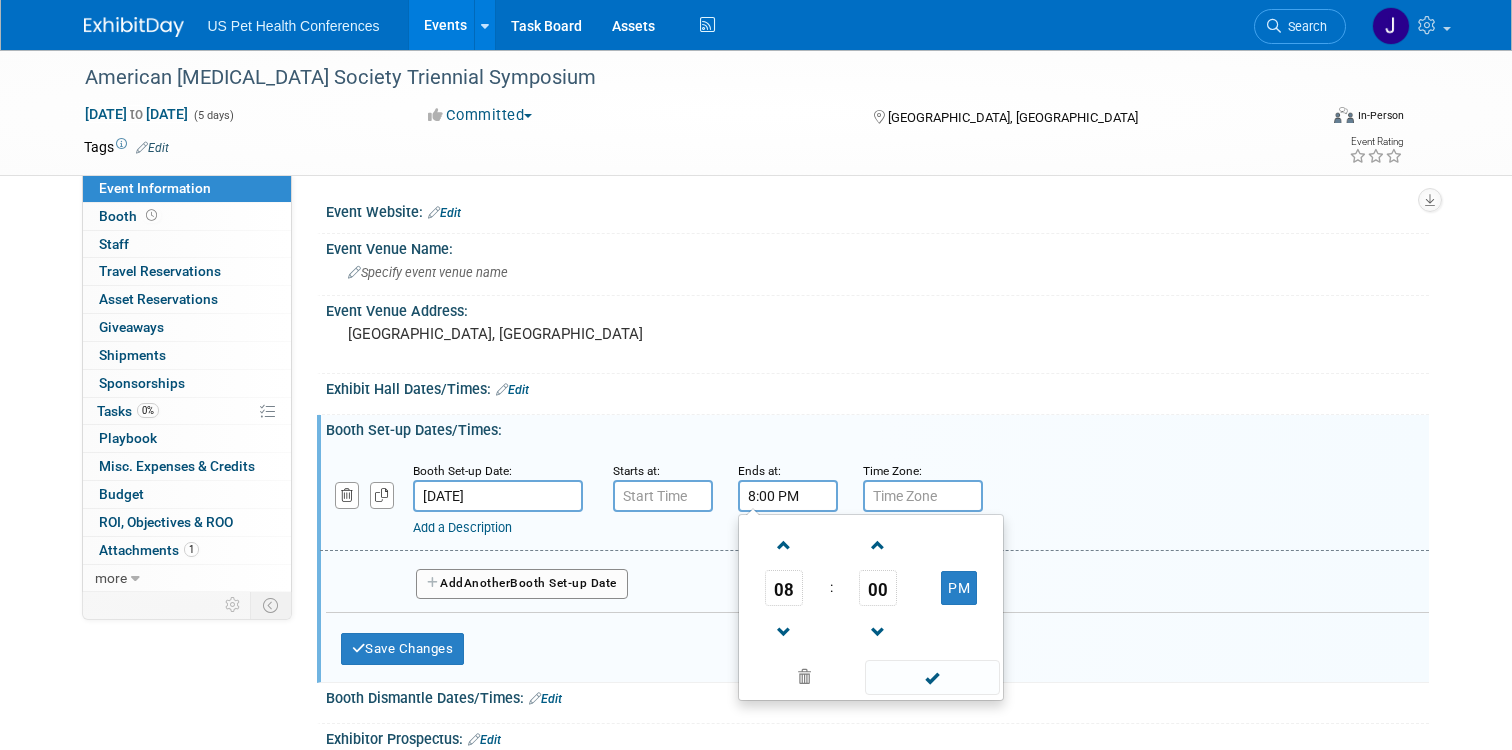 click on "Booth Set-up Dates/Times:
Edit" at bounding box center [877, 427] 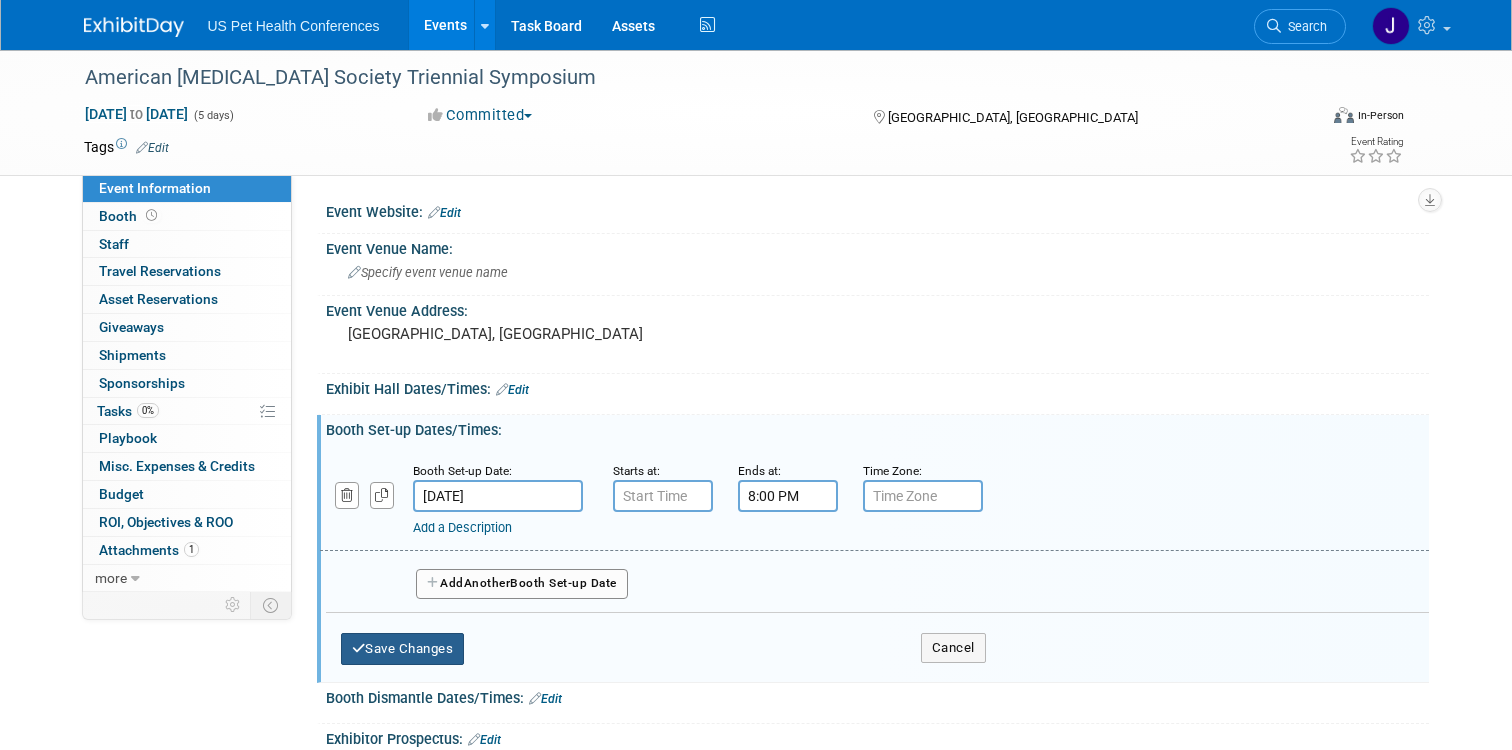 click on "Save Changes" at bounding box center [403, 649] 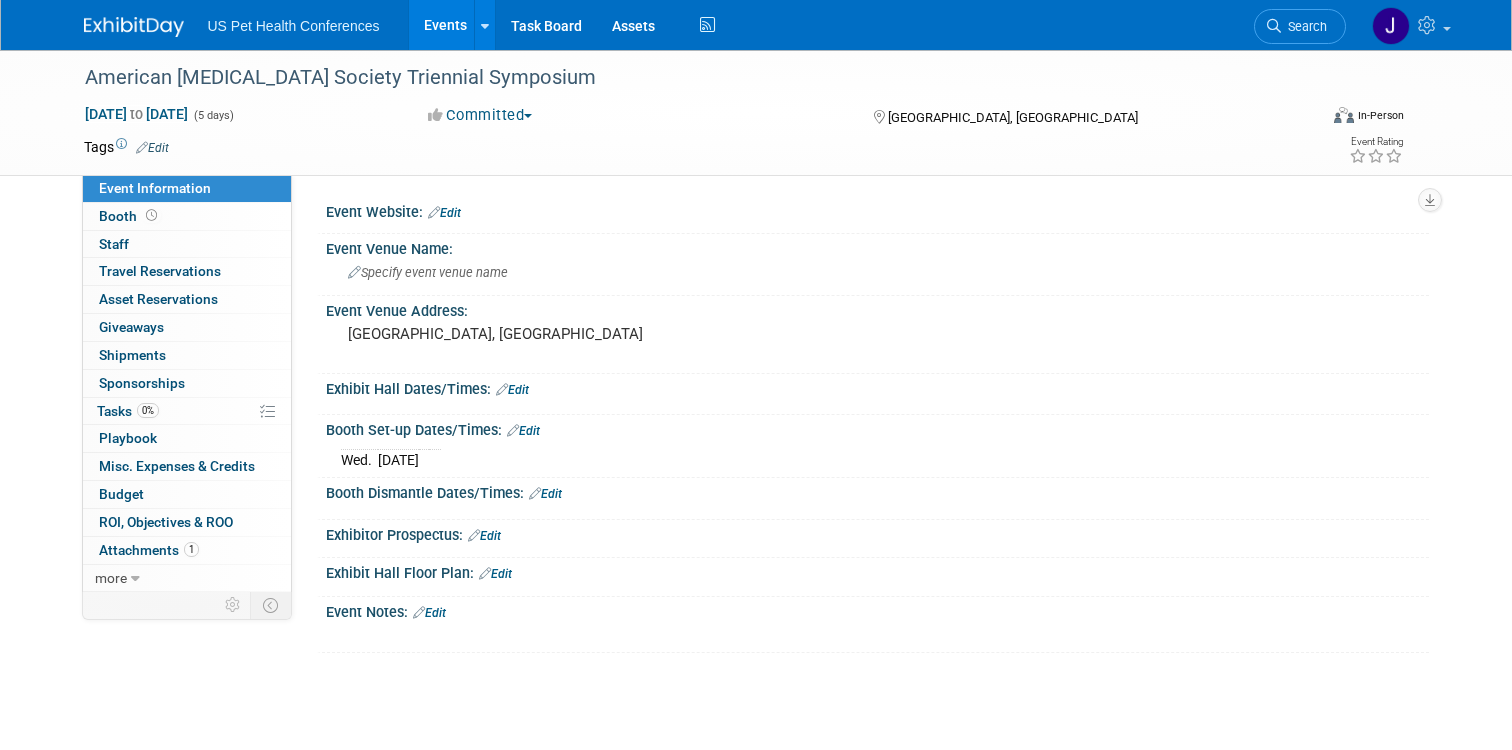click on "Edit" at bounding box center [545, 494] 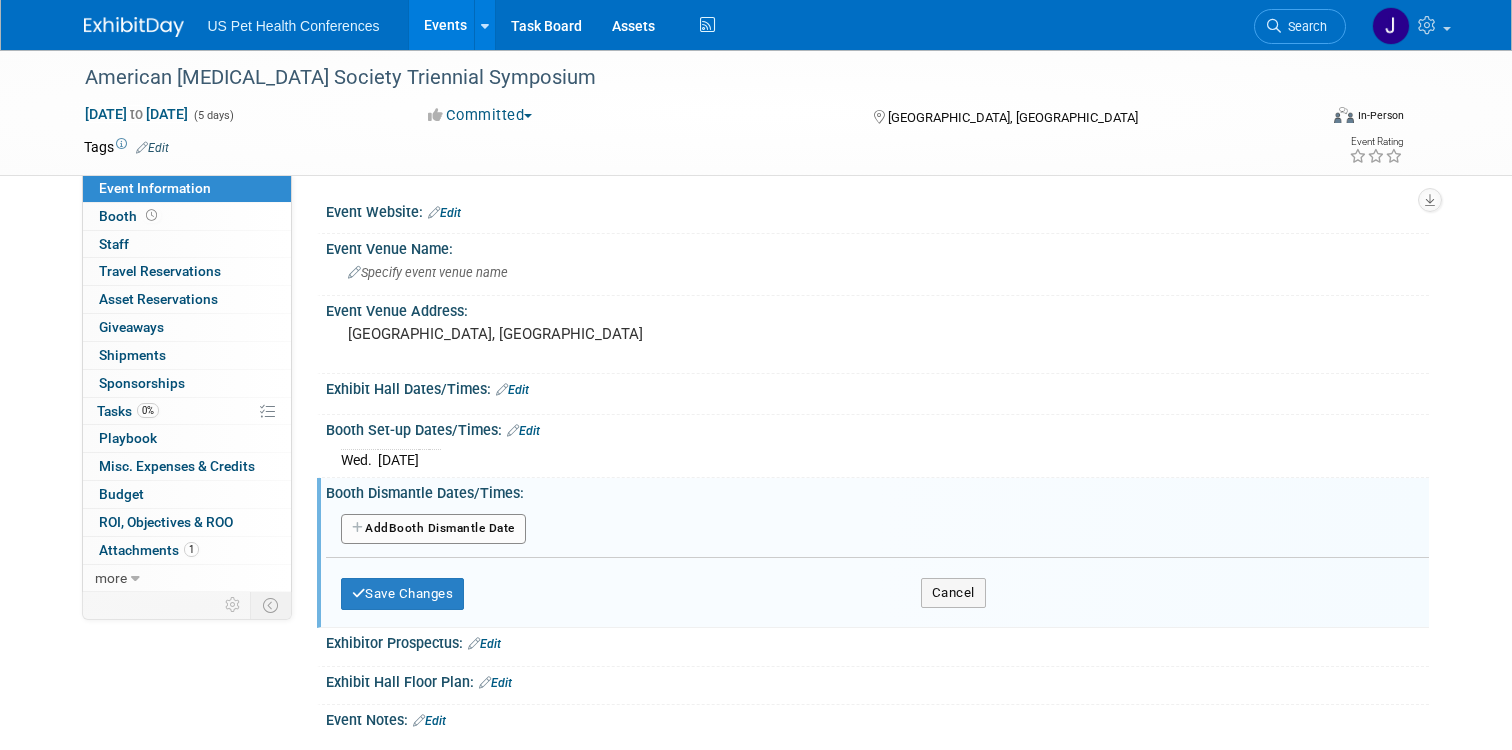 click on "Add  Another  Booth Dismantle Date" at bounding box center (433, 529) 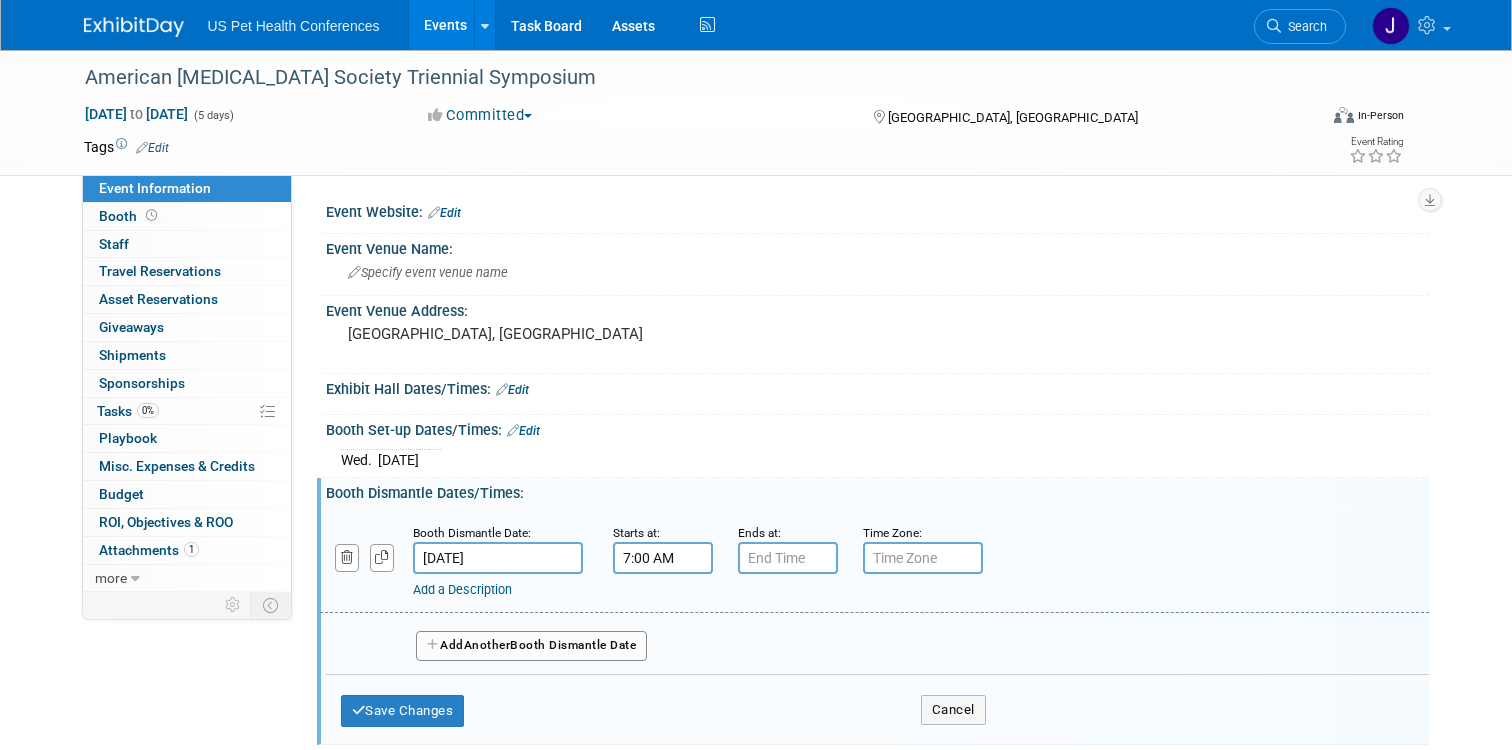 click on "7:00 AM" at bounding box center [663, 558] 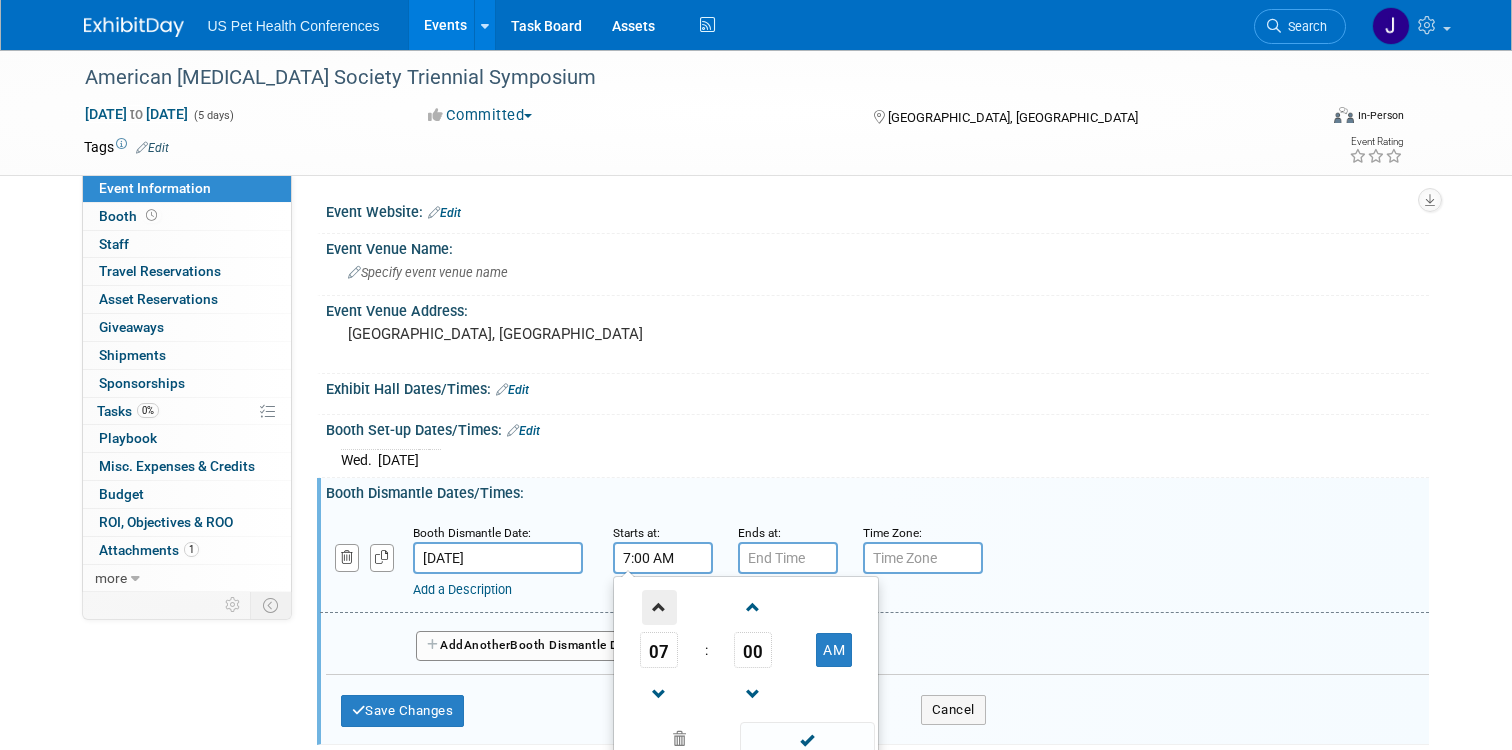 click at bounding box center [659, 607] 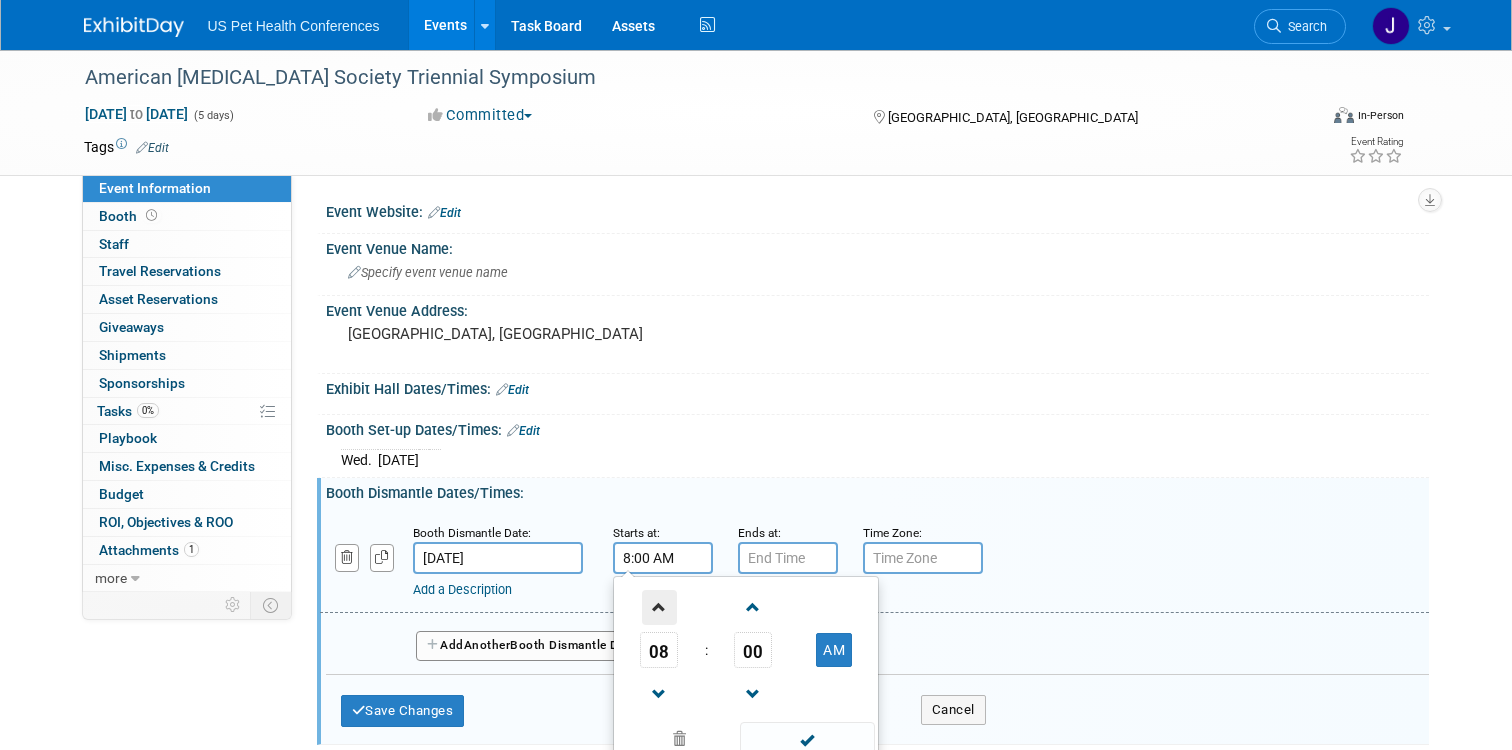 click at bounding box center (659, 607) 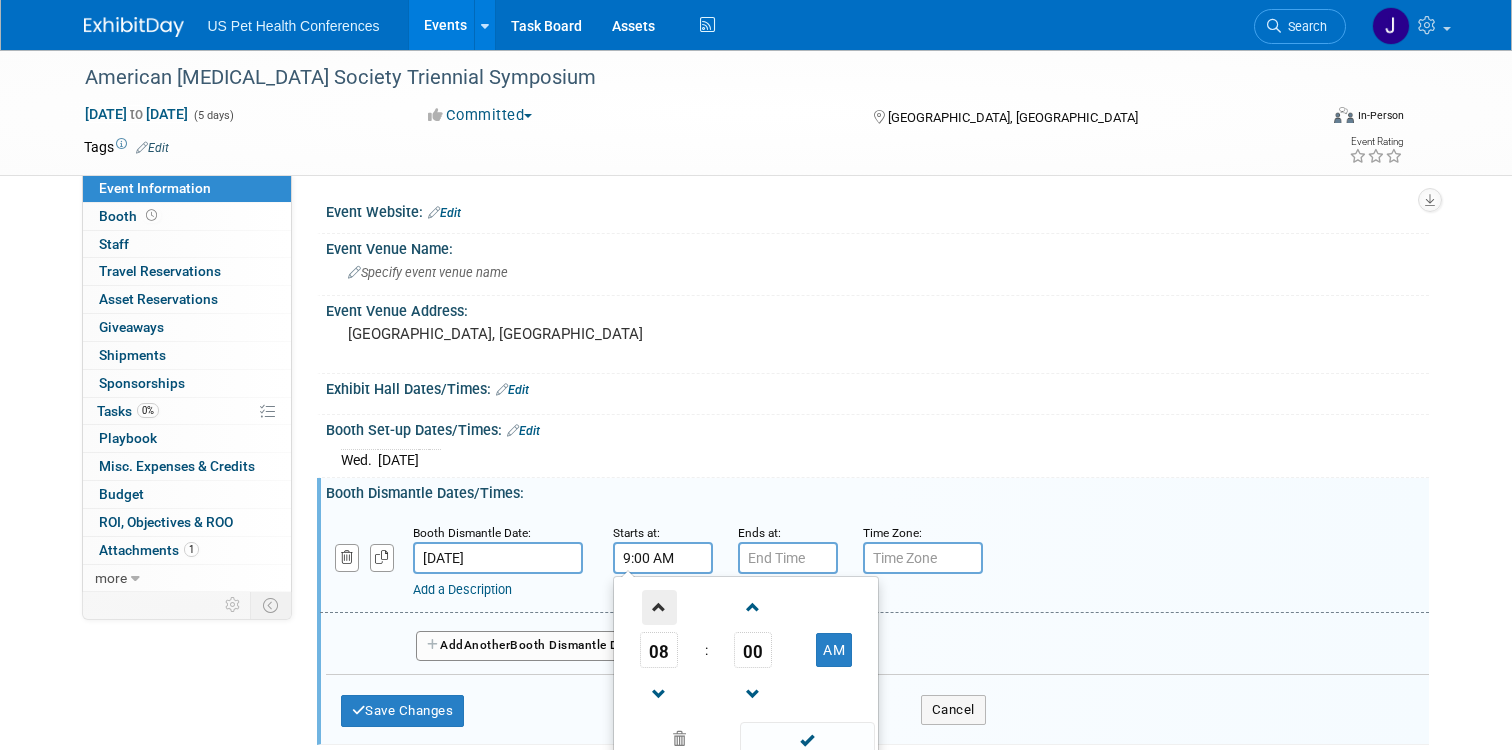 click at bounding box center [659, 607] 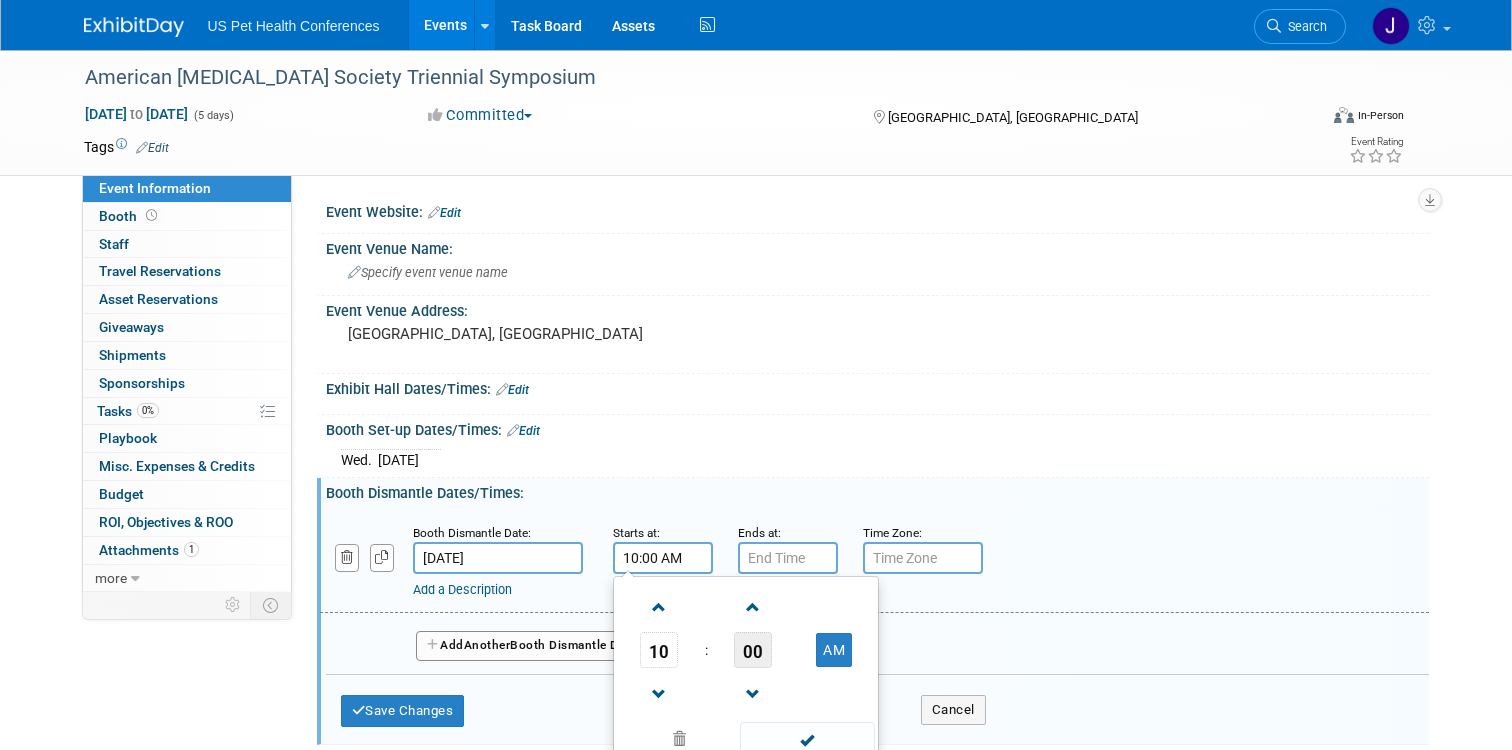 click on "00" at bounding box center [753, 650] 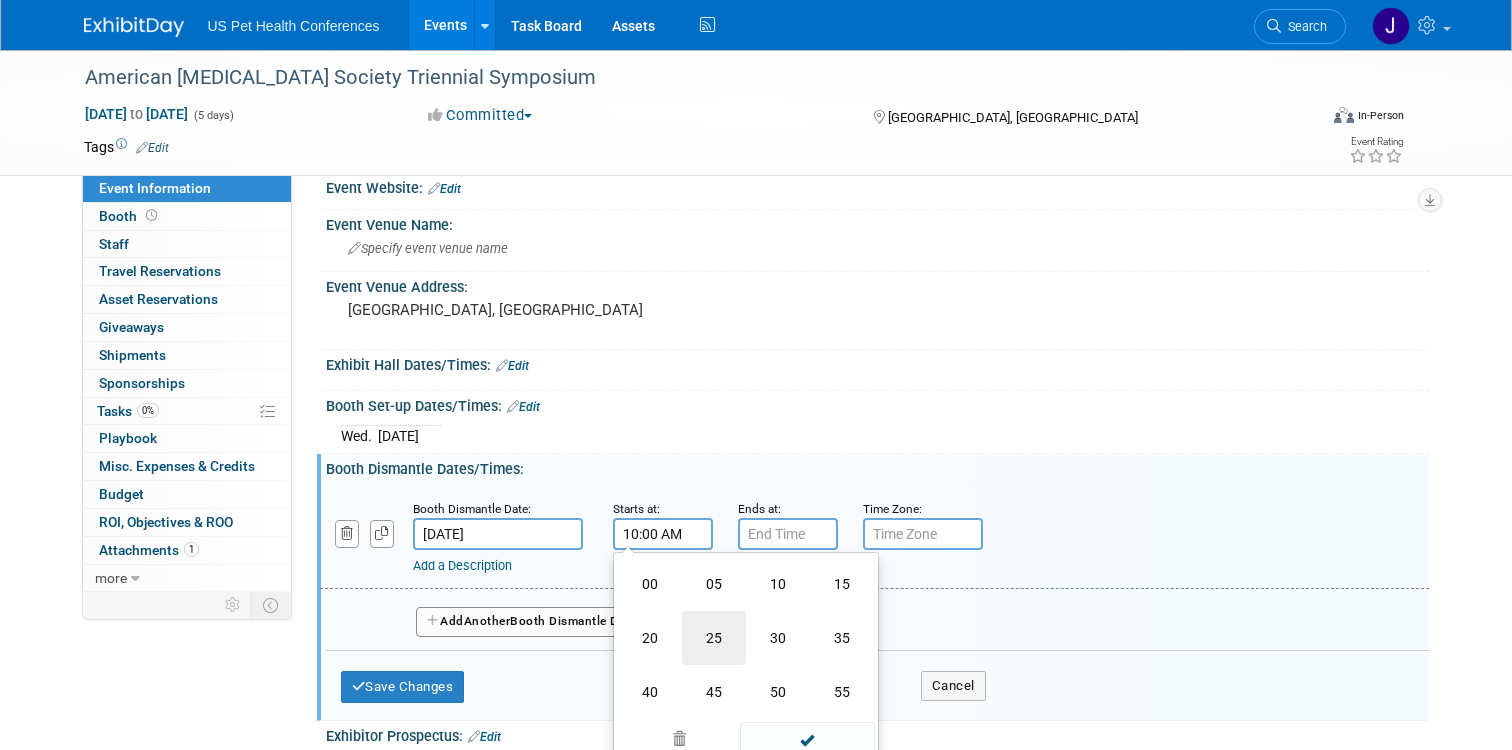 scroll, scrollTop: 30, scrollLeft: 0, axis: vertical 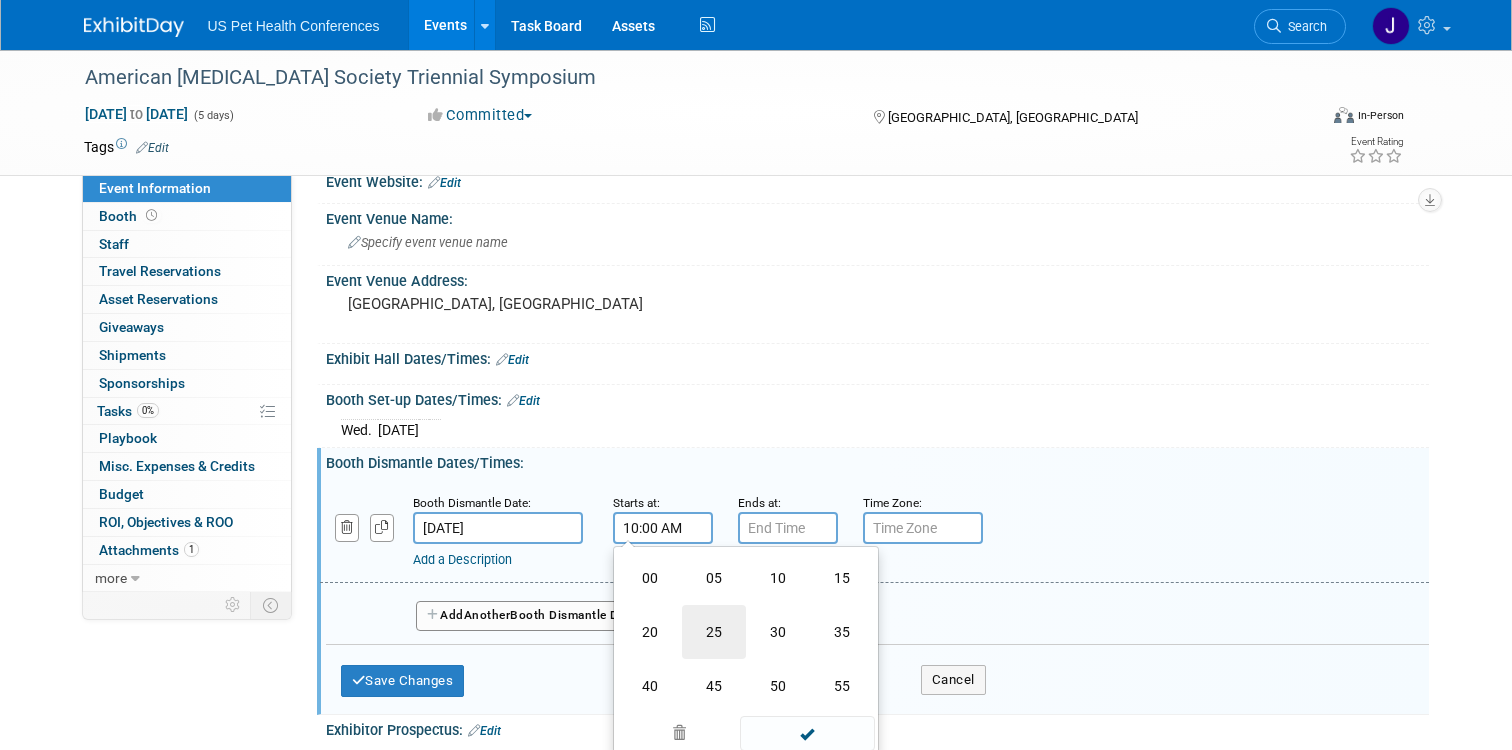 type on "10:45 AM" 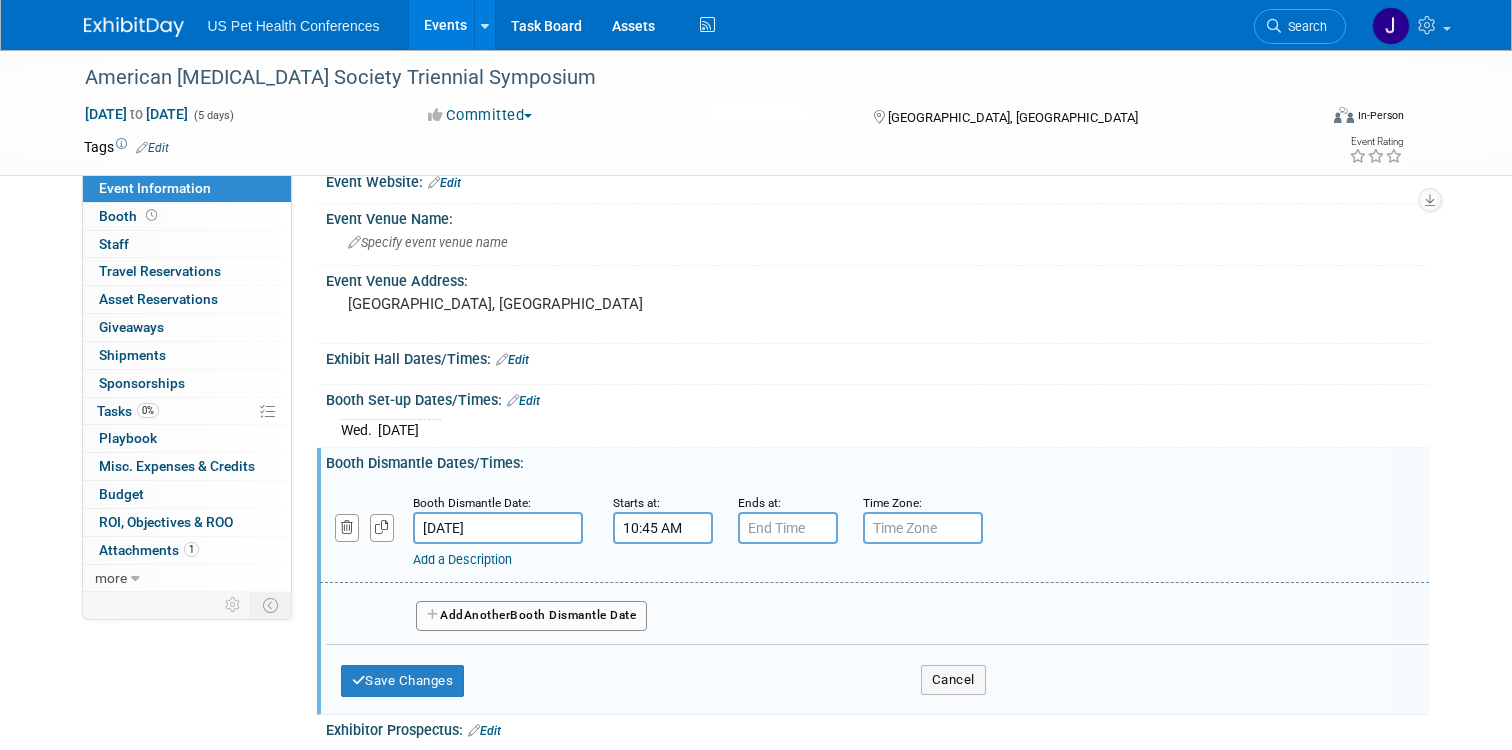 click on "Booth Set-up Dates/Times:
Edit
[DATE]
Save Changes
Cancel" at bounding box center (873, 416) 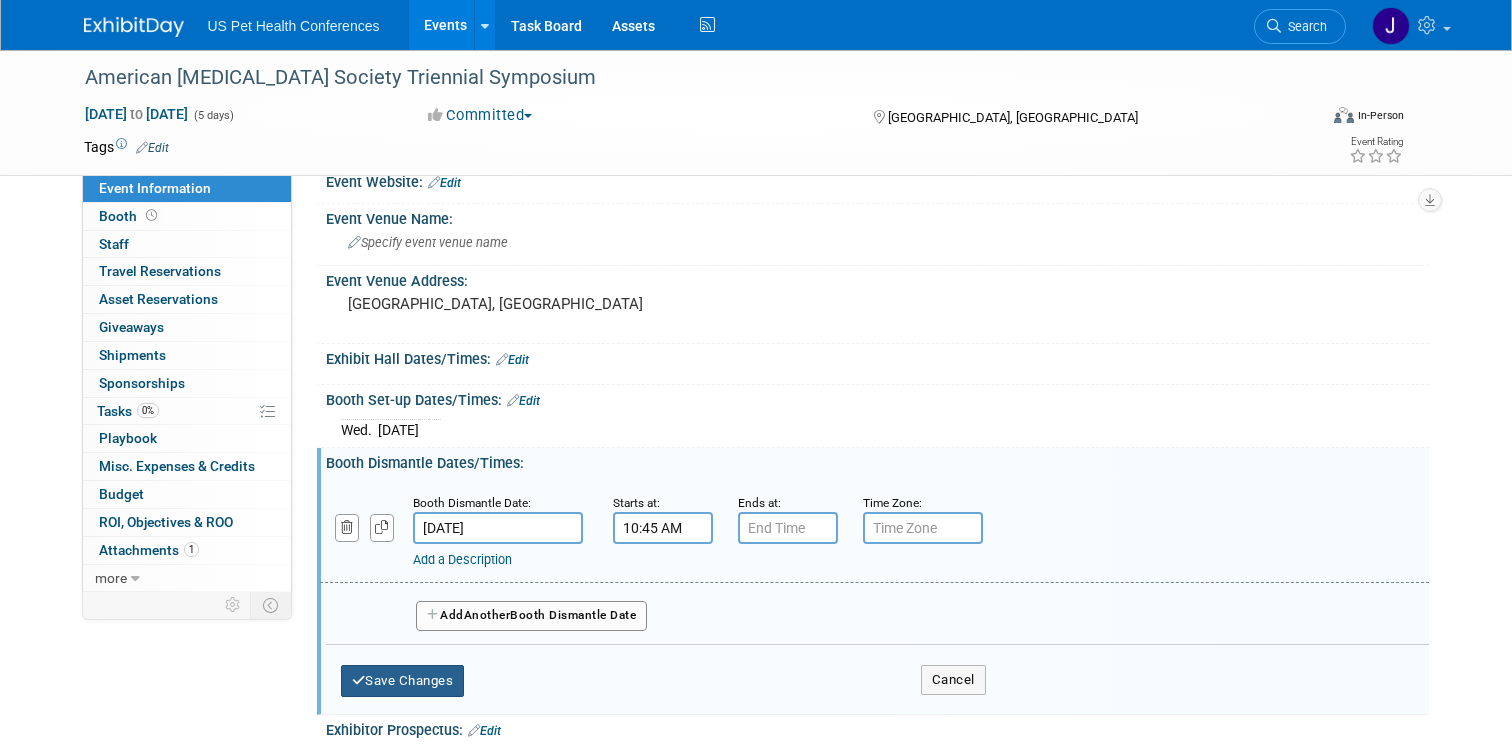 click on "Save Changes" at bounding box center (403, 681) 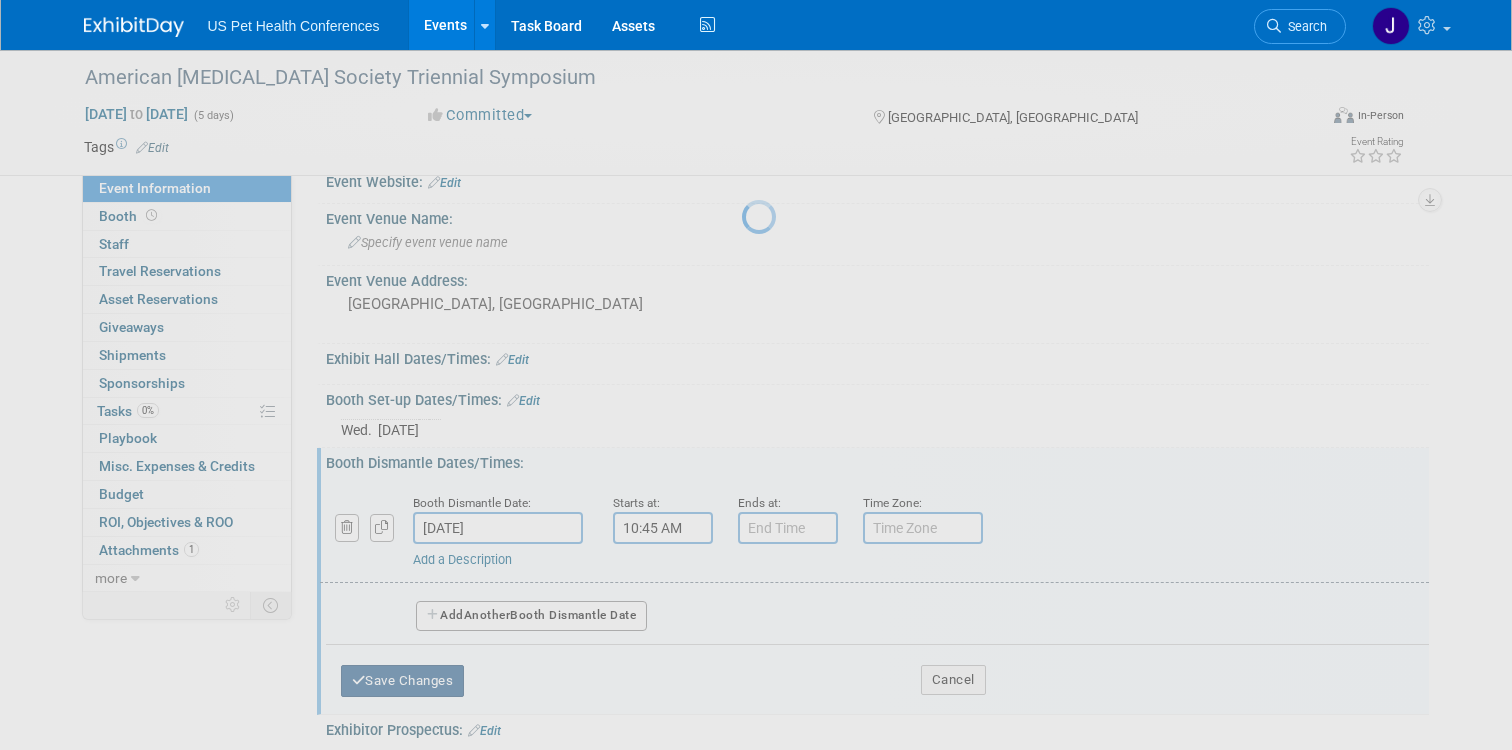 scroll, scrollTop: 0, scrollLeft: 0, axis: both 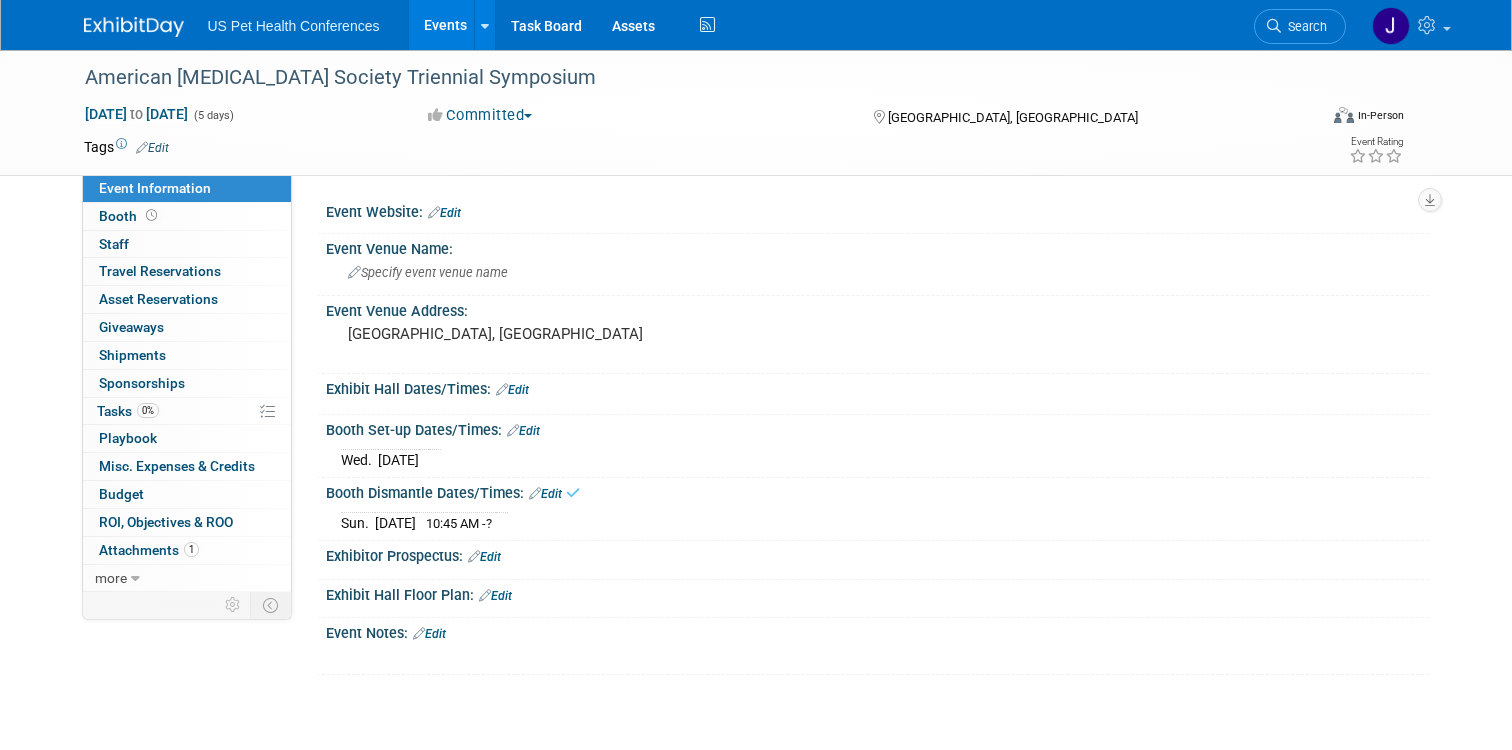 click on "Edit" at bounding box center [523, 431] 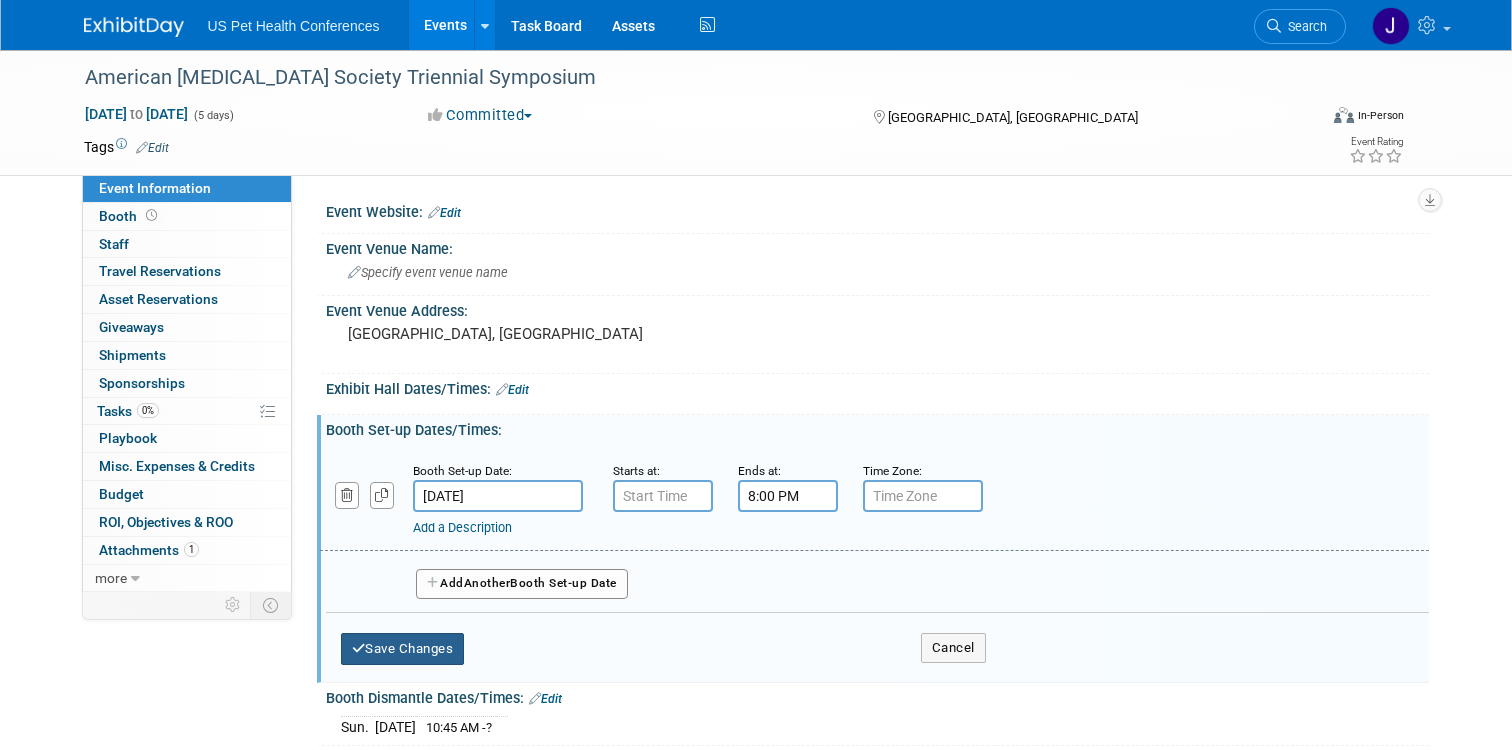 click on "Save Changes" at bounding box center (403, 649) 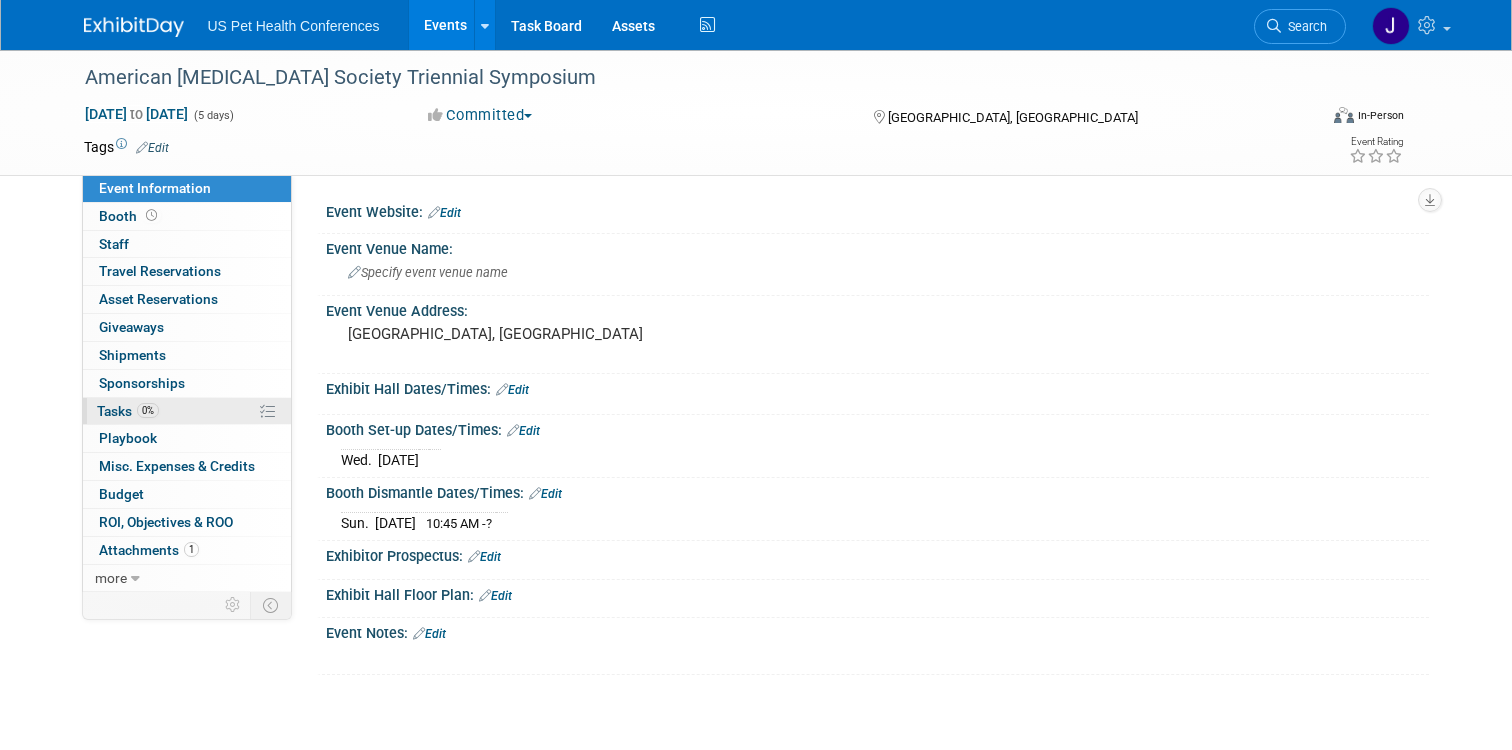 click on "0%
Tasks 0%" at bounding box center [187, 411] 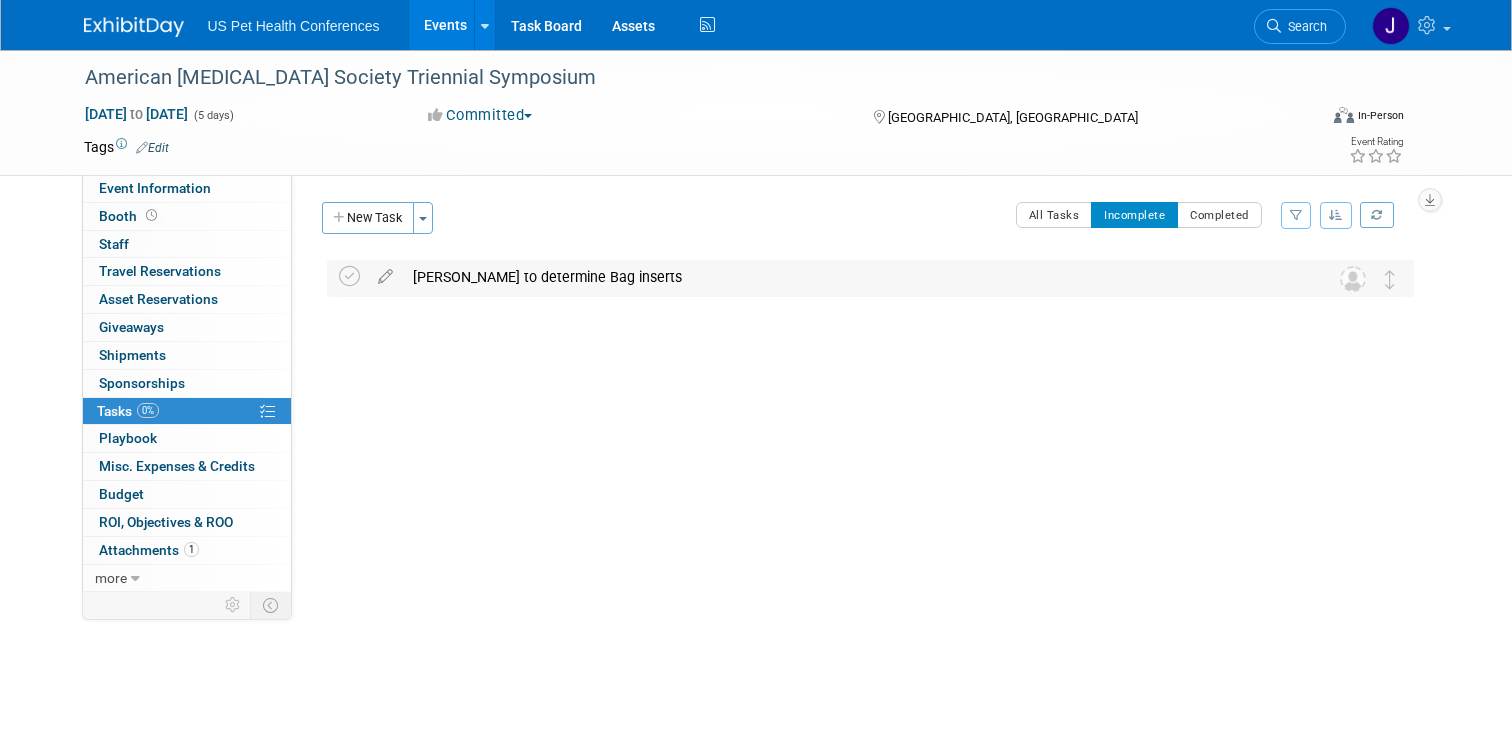 click on "[PERSON_NAME] to determine Bag inserts" at bounding box center [851, 277] 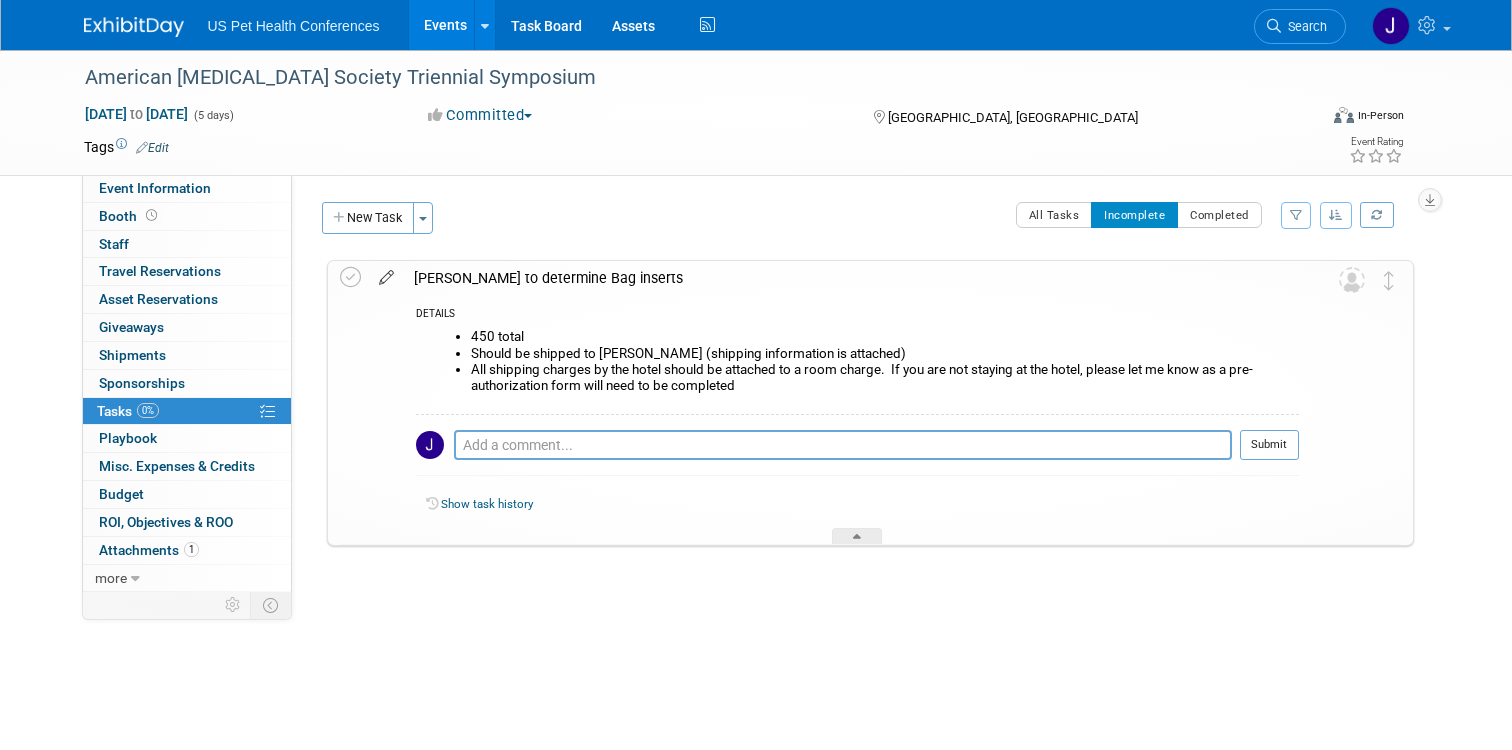 click at bounding box center (386, 273) 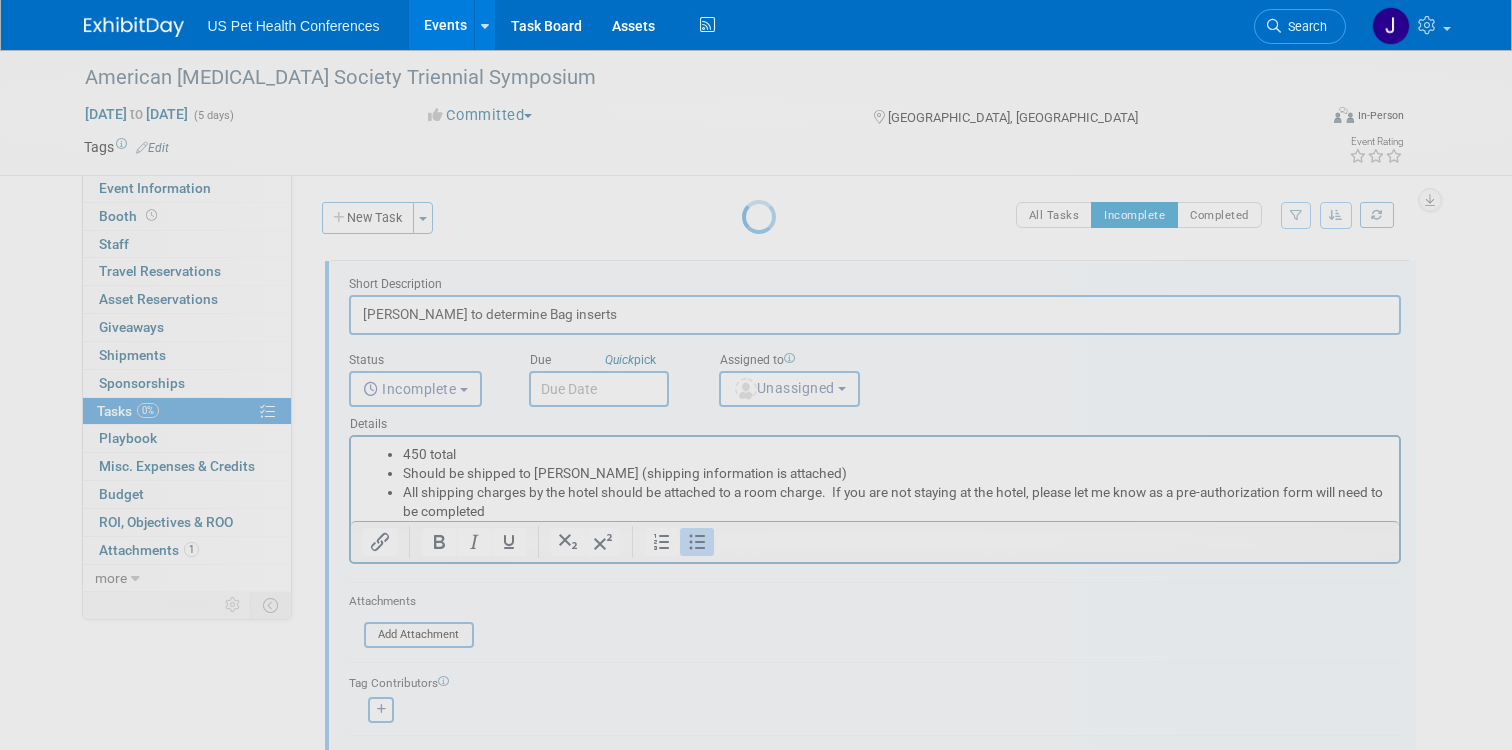 scroll, scrollTop: 0, scrollLeft: 0, axis: both 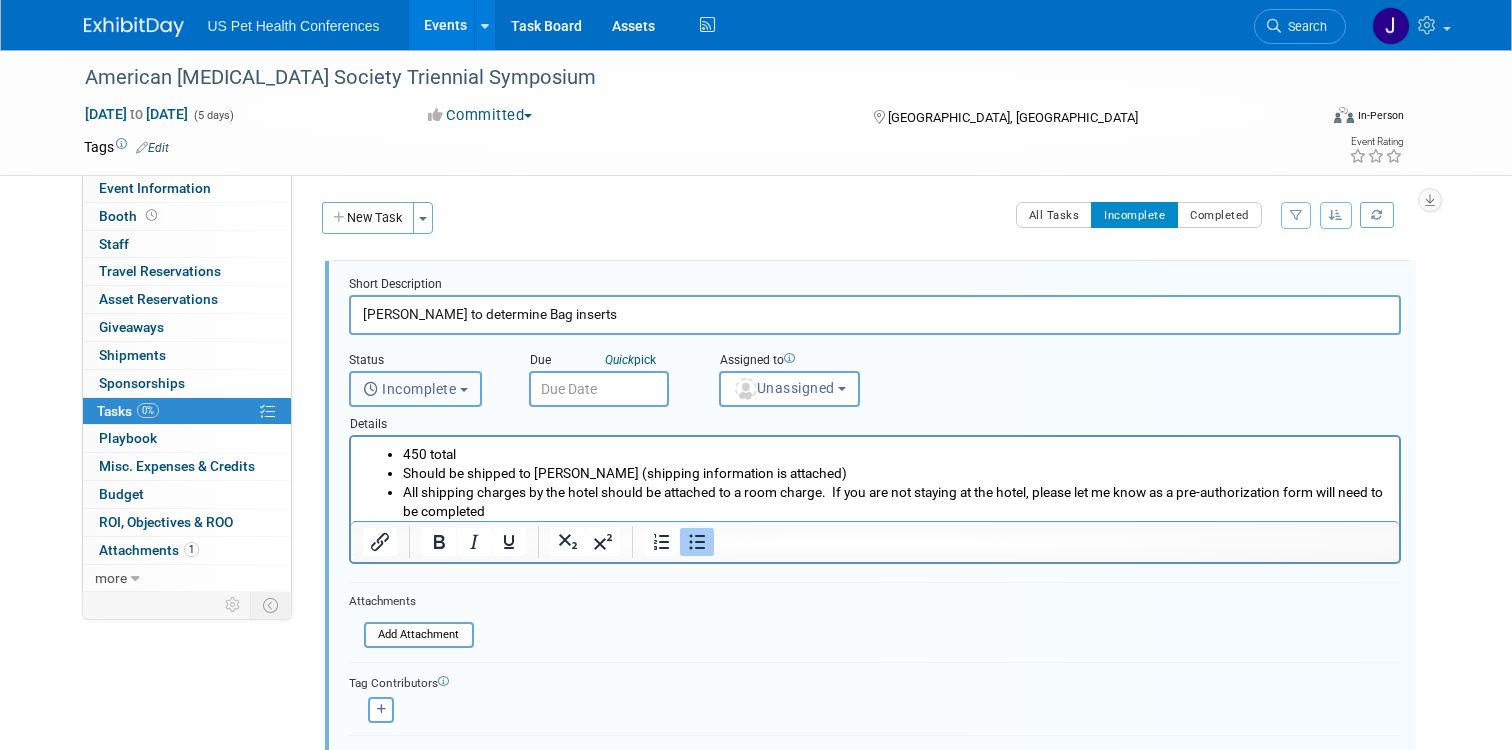 click on "Incomplete" at bounding box center [410, 389] 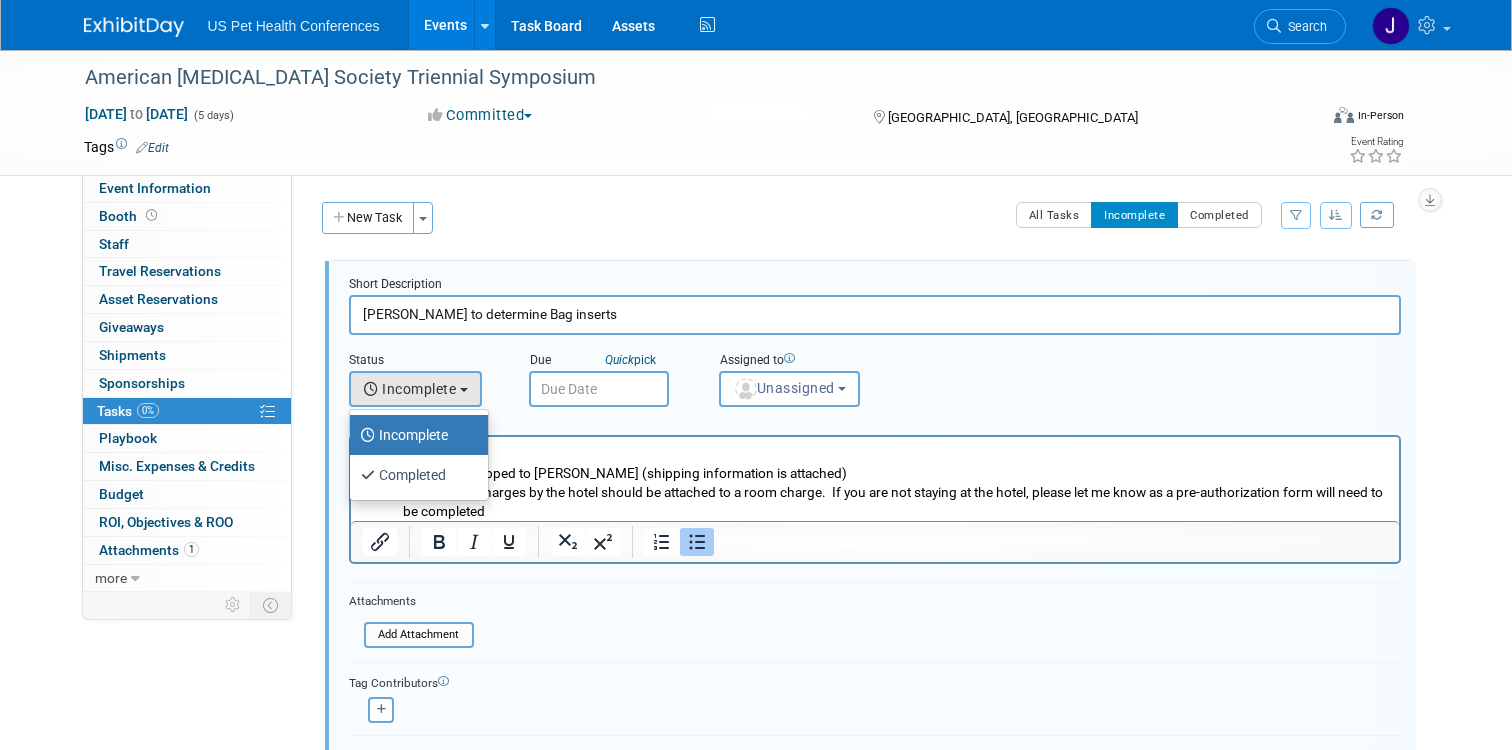 click on "Status
<i class="far fa-clock" style="padding: 6px 4px 6px 1px;"></i> Incomplete
<i class="fas fa-check" style="padding: 6px 4px 6px 1px;"></i> Completed
Incomplete      Incomplete    Completed" at bounding box center (424, 375) 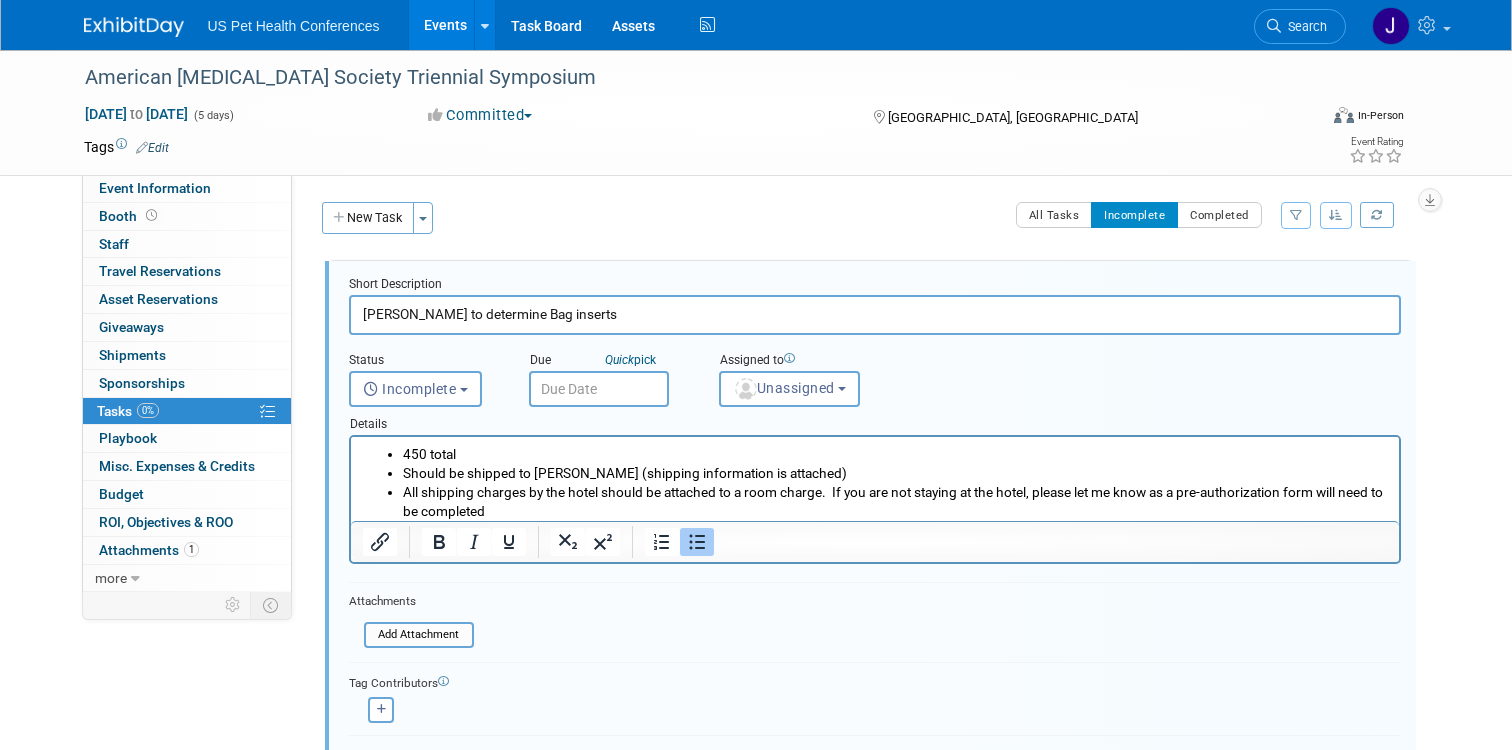 click at bounding box center [599, 389] 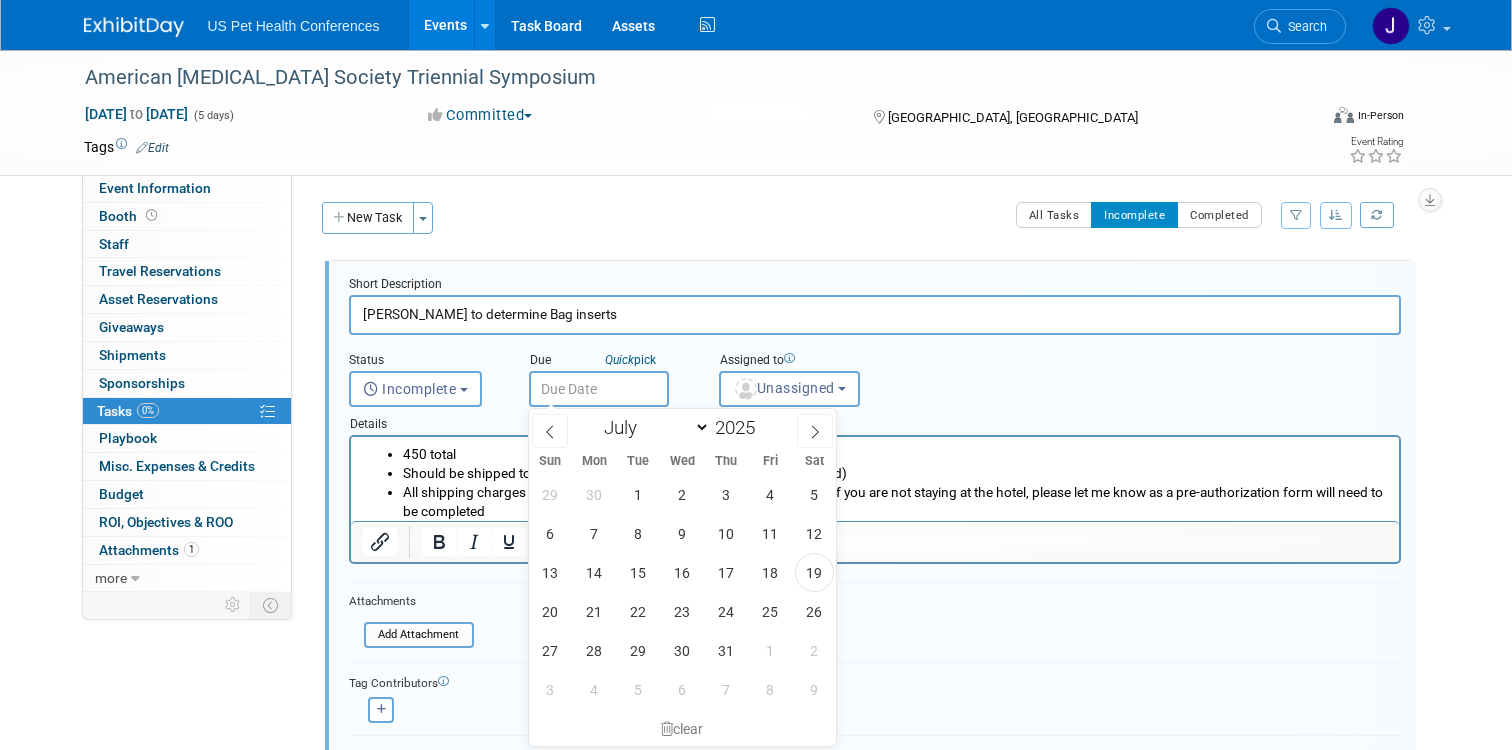 click on "Details
450 total Should be shipped to [PERSON_NAME] (shipping information is attached) All shipping charges by the hotel should be attached to a room charge.  If you are not staying at the hotel, please let me know as a pre-authorization form will need to be completed" at bounding box center [875, 485] 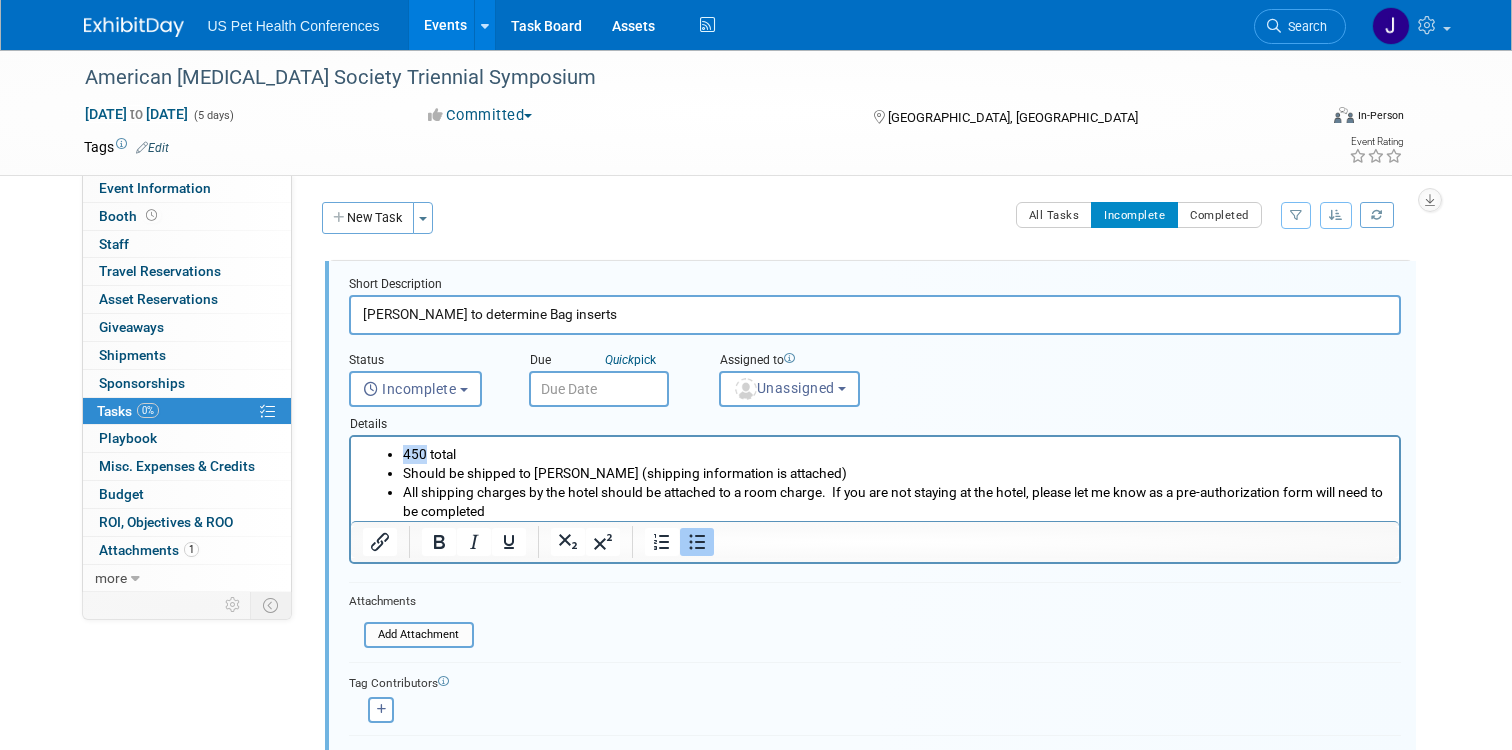 drag, startPoint x: 424, startPoint y: 453, endPoint x: 400, endPoint y: 452, distance: 24.020824 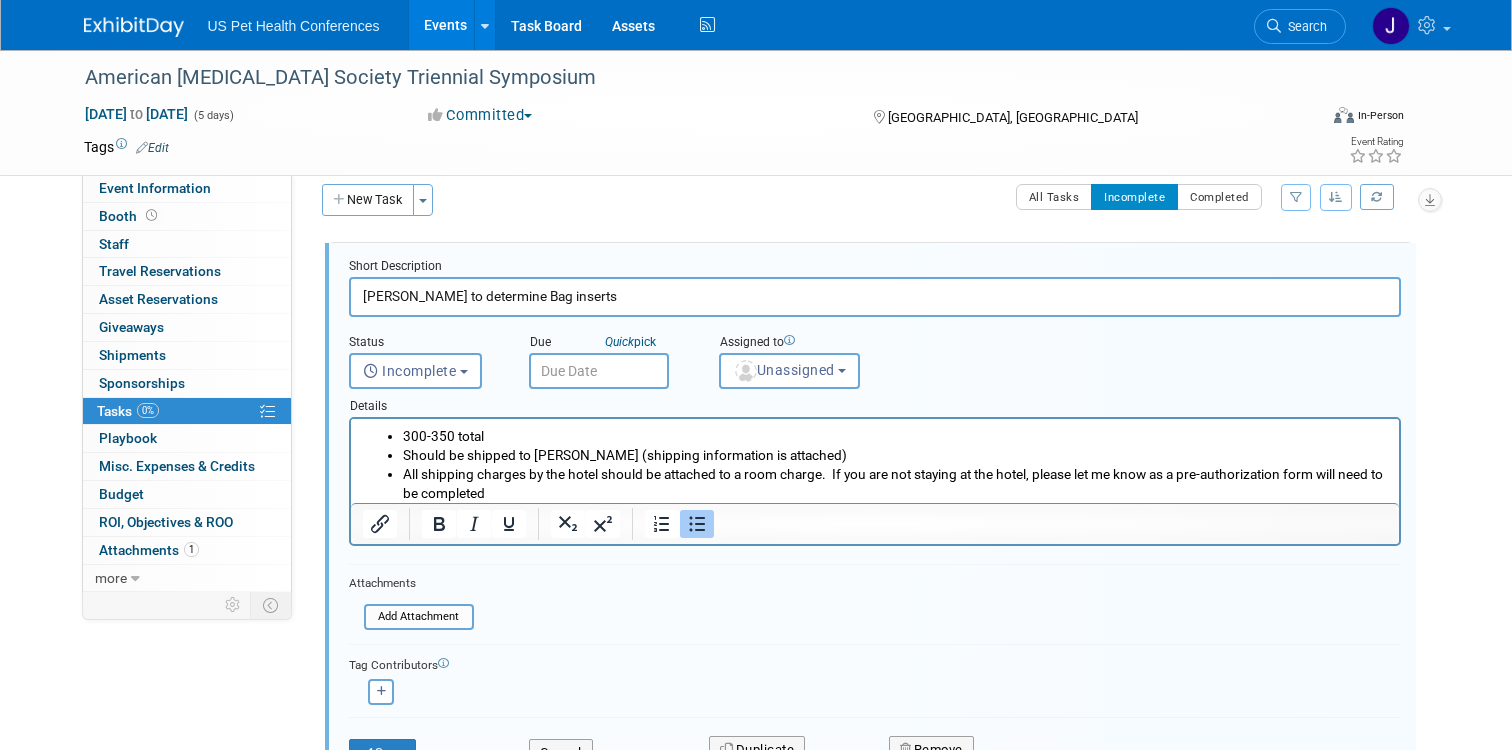scroll, scrollTop: 0, scrollLeft: 0, axis: both 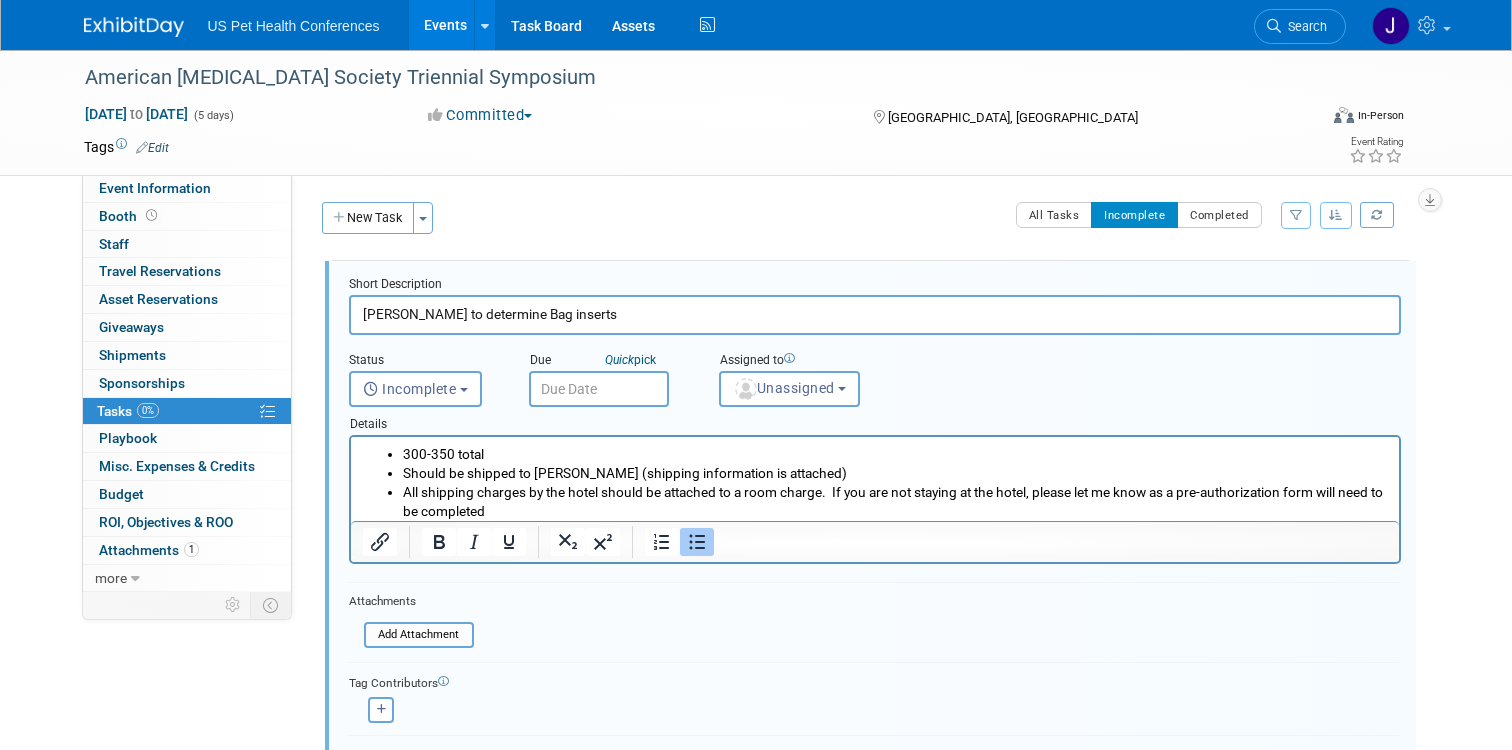 click at bounding box center [599, 389] 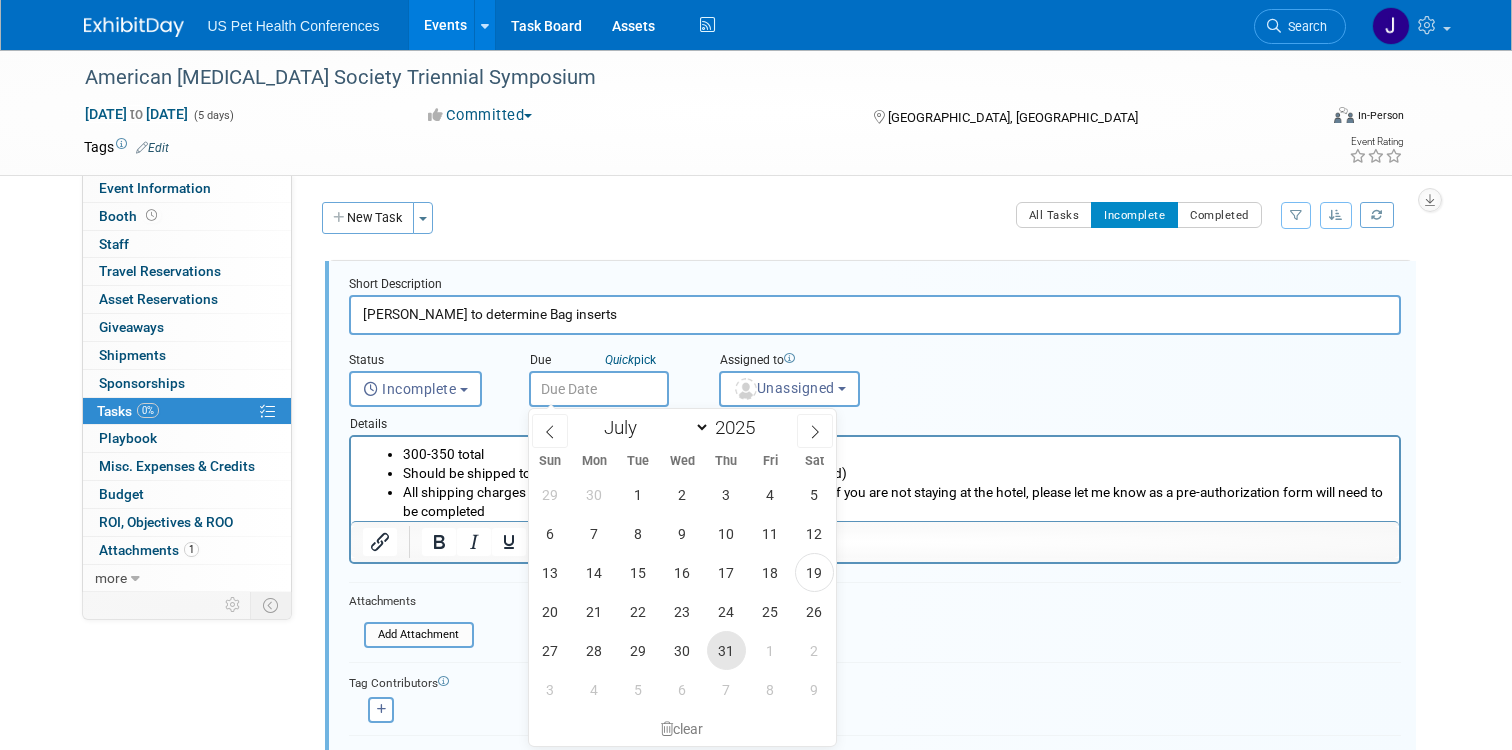 click on "31" at bounding box center [726, 650] 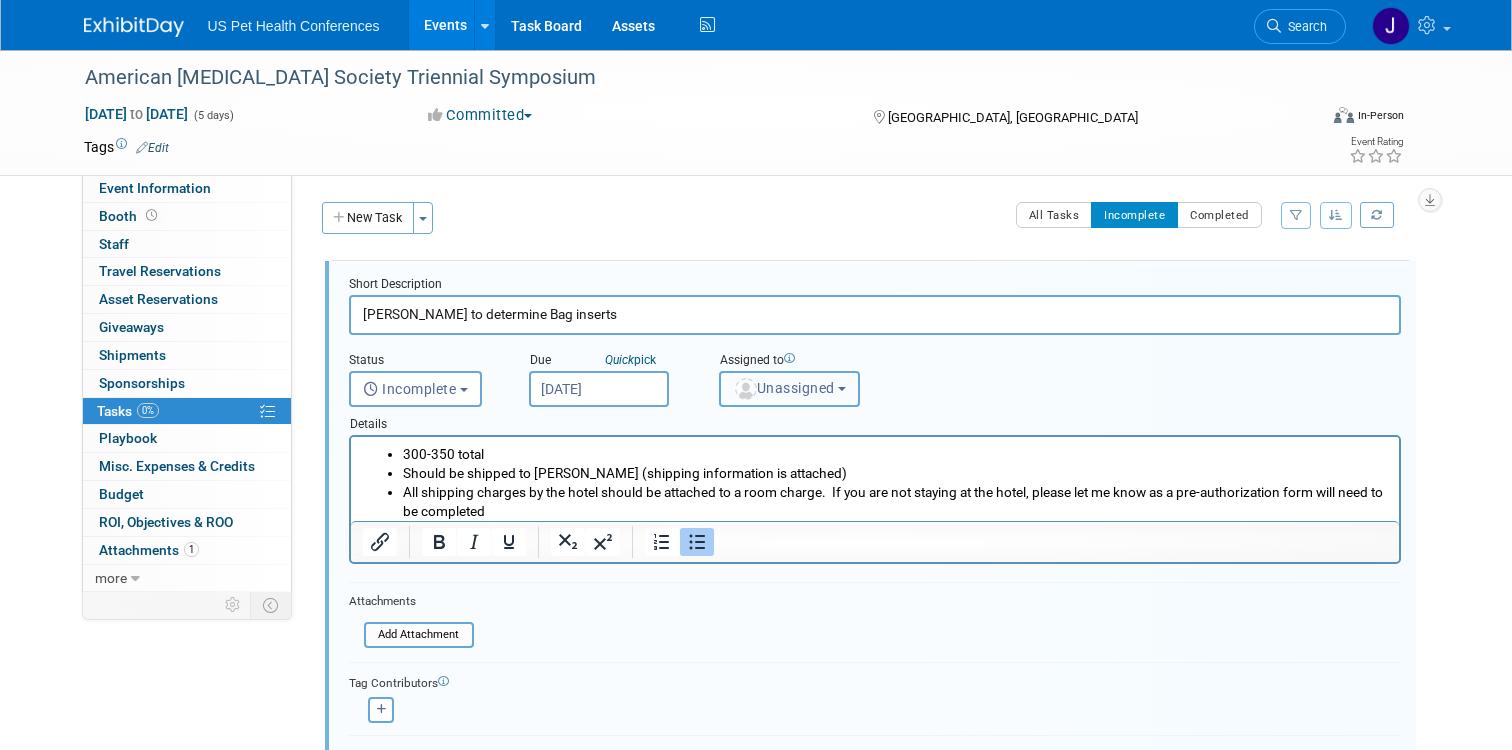 click on "Unassigned" at bounding box center [790, 389] 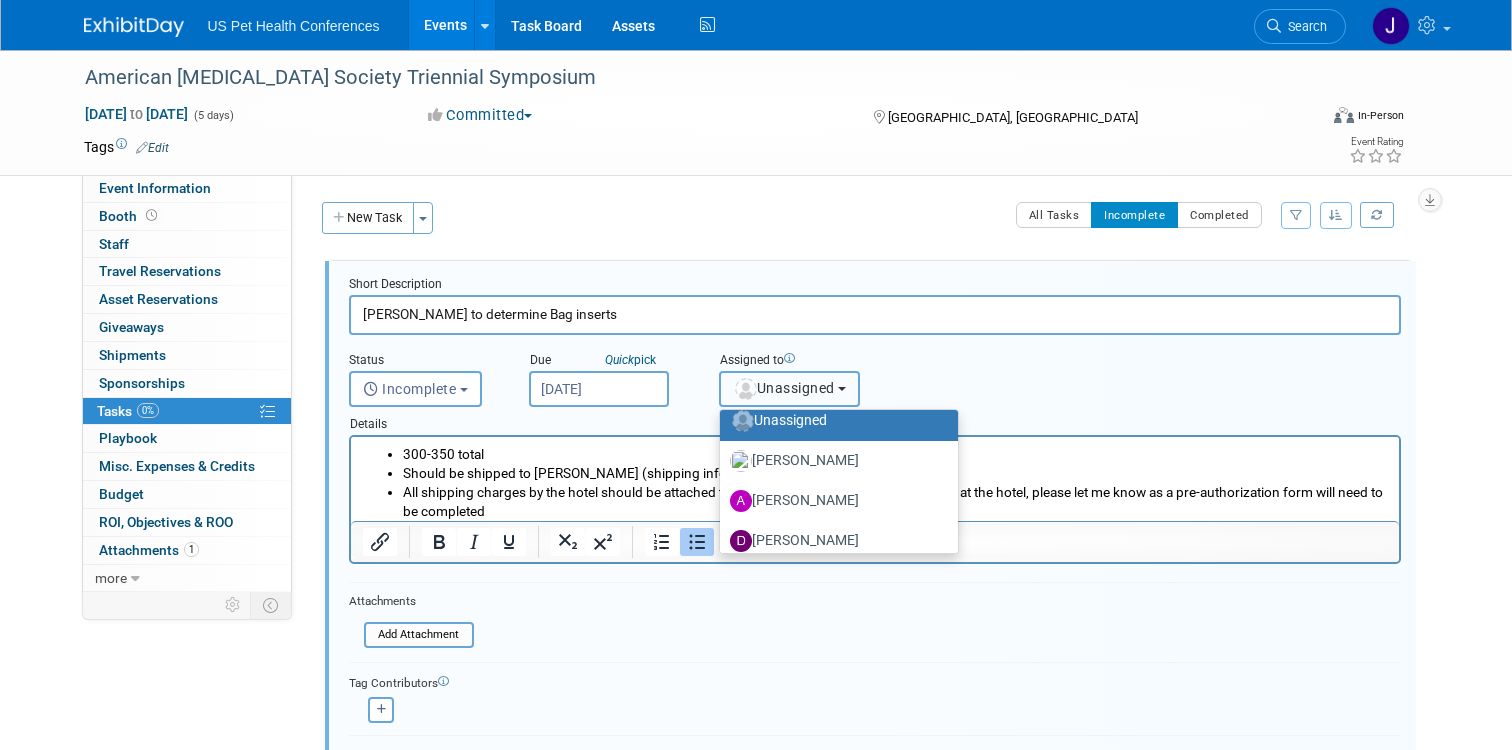 scroll, scrollTop: 91, scrollLeft: 0, axis: vertical 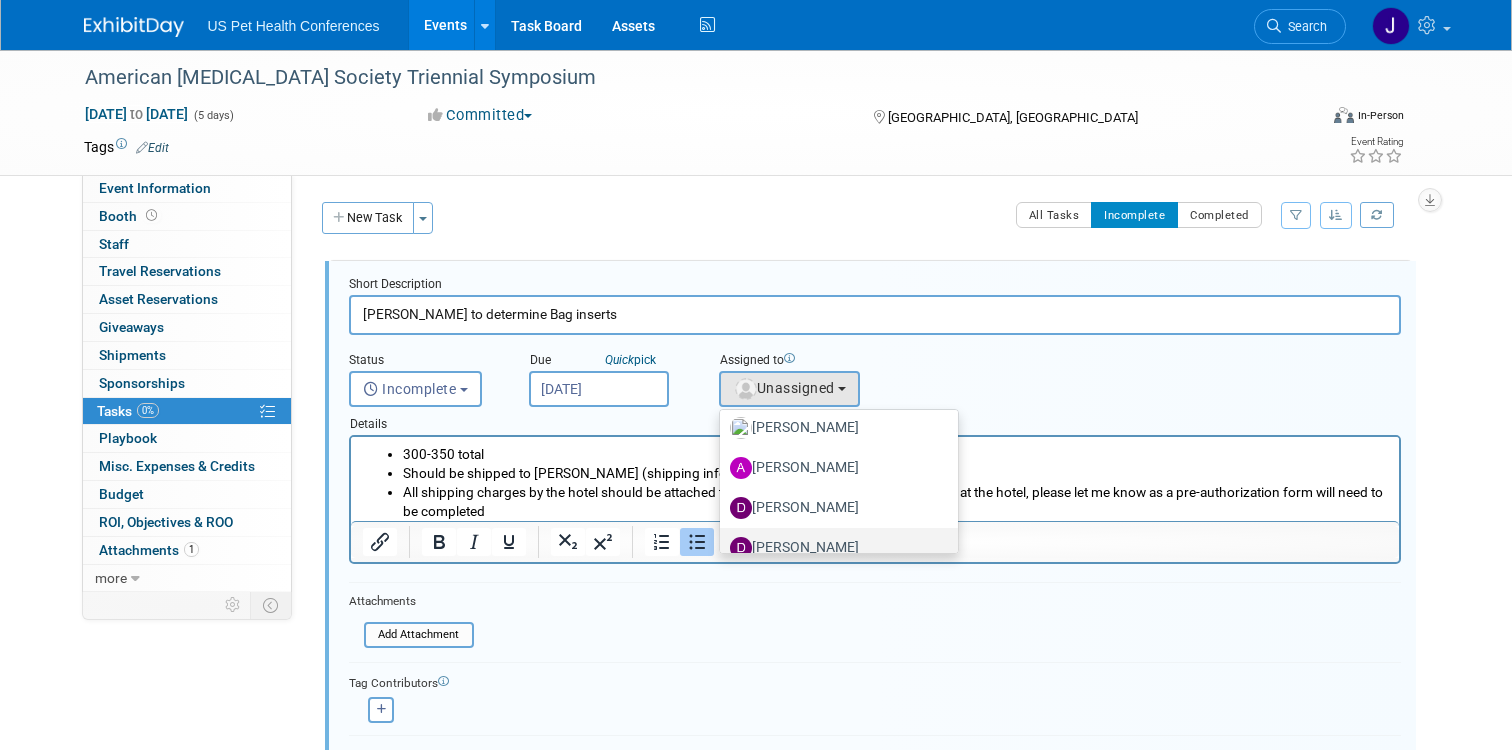 click on "[PERSON_NAME]" at bounding box center [834, 548] 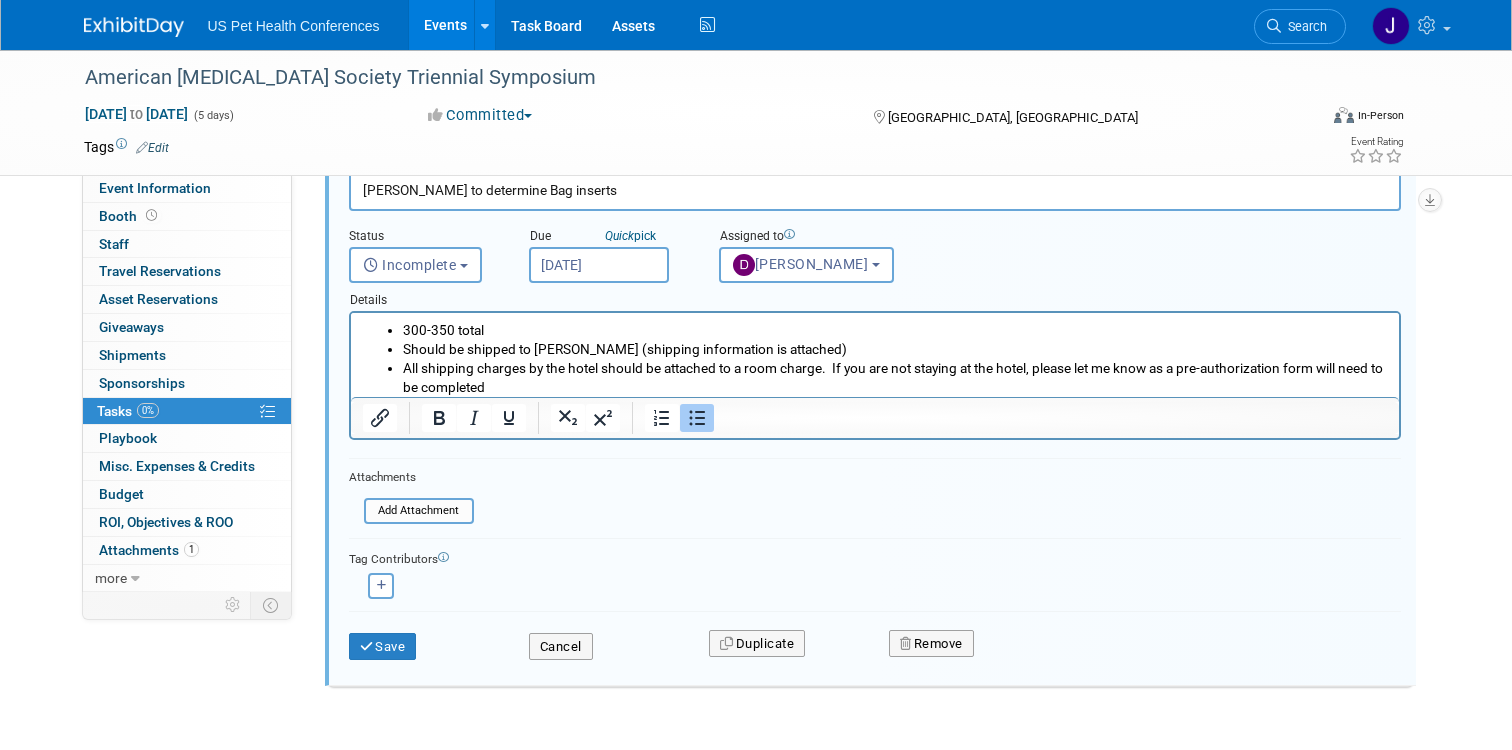 scroll, scrollTop: 127, scrollLeft: 0, axis: vertical 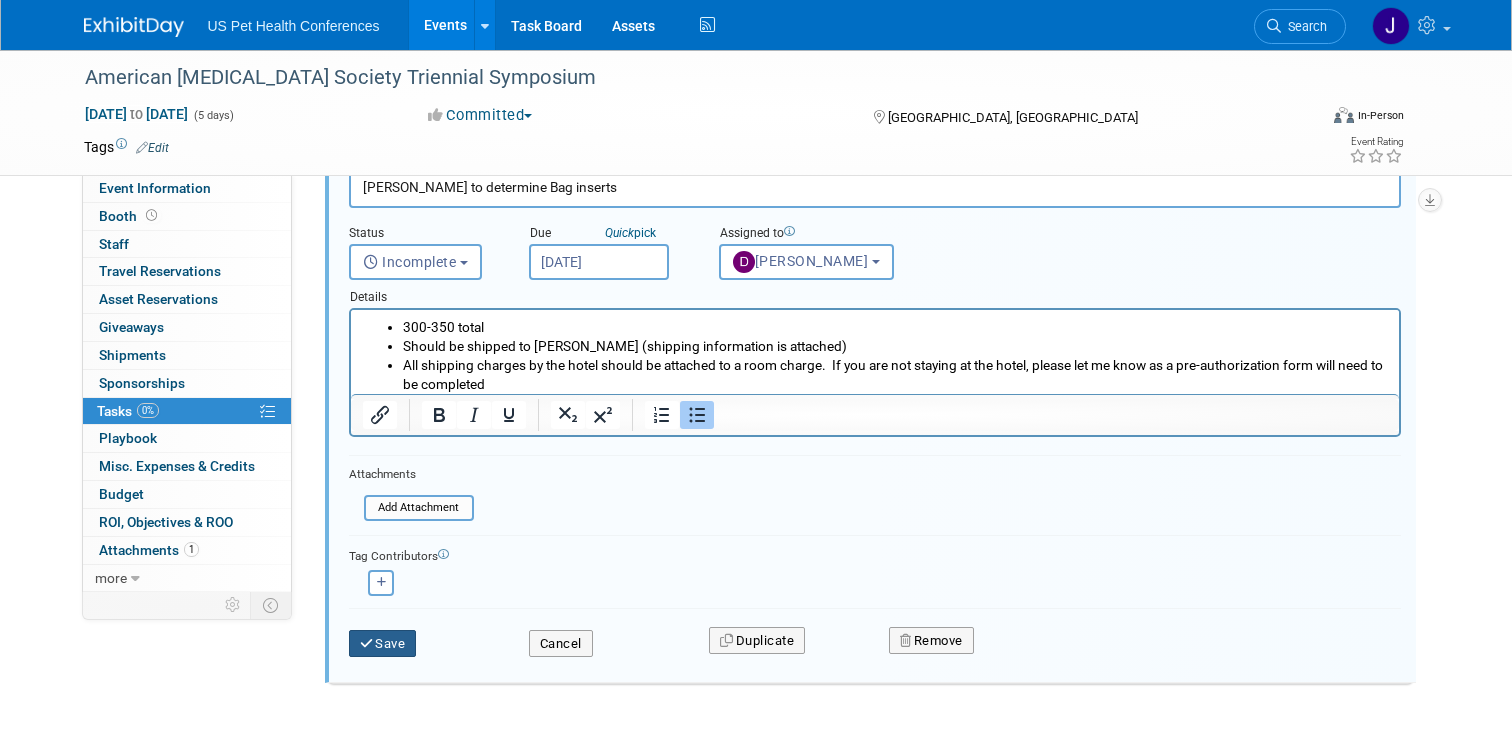 click at bounding box center [368, 643] 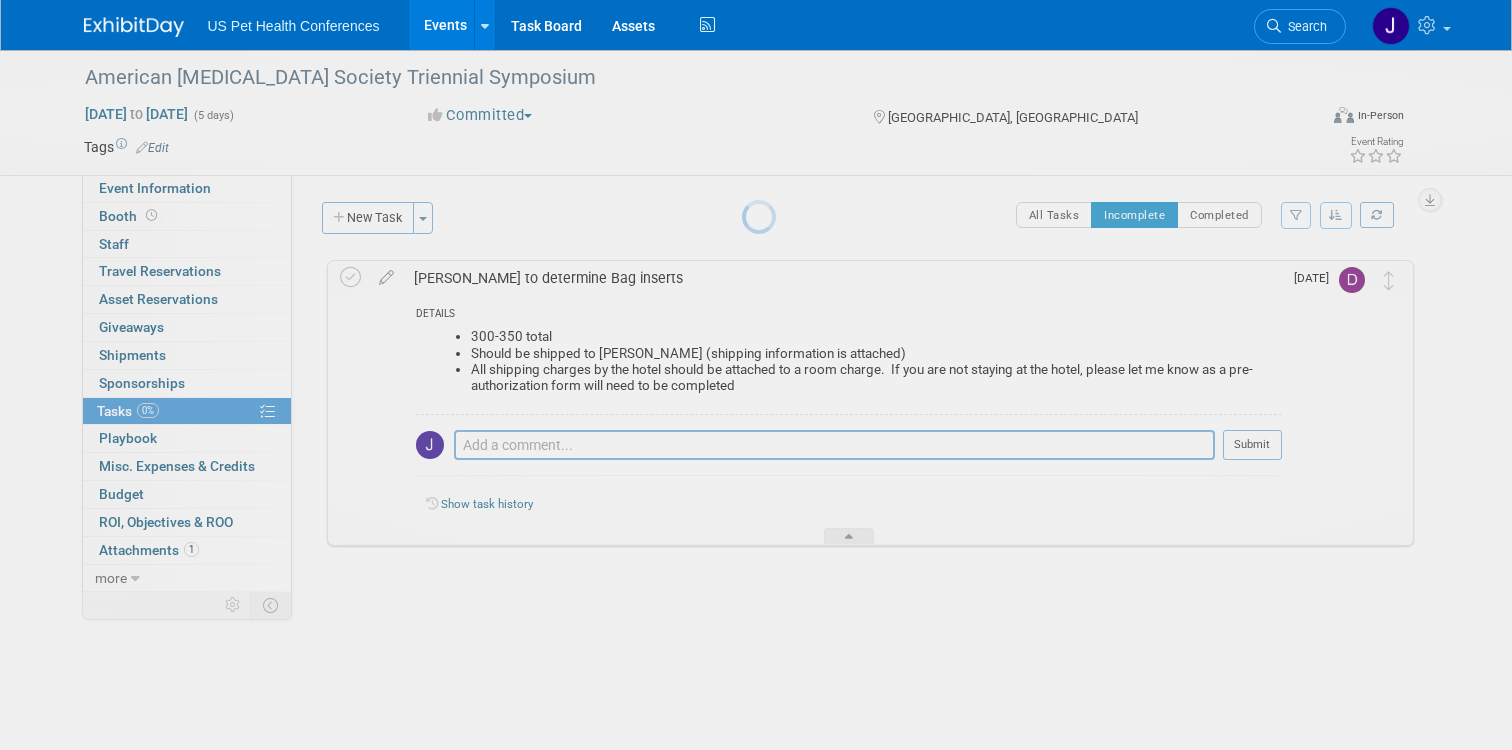scroll, scrollTop: 0, scrollLeft: 0, axis: both 